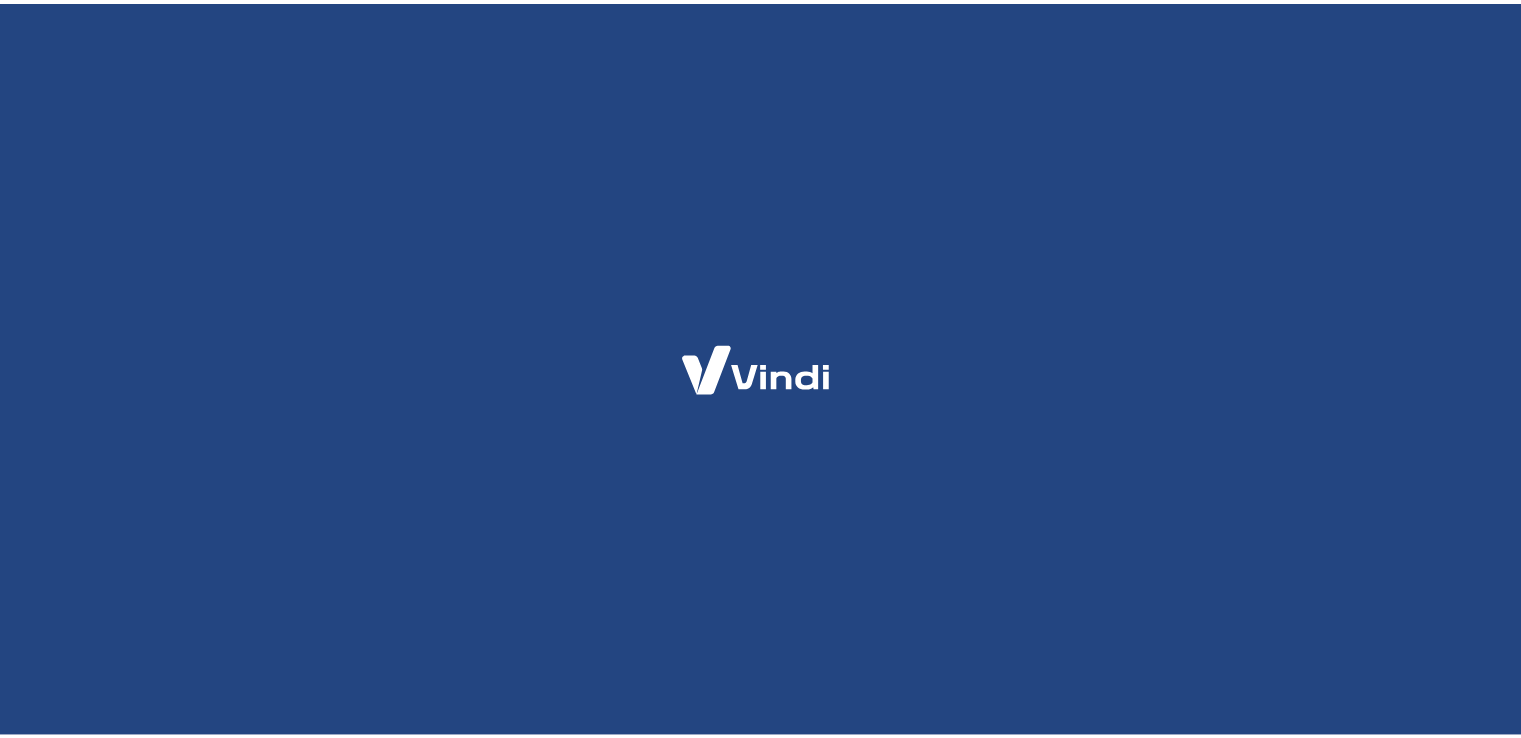 scroll, scrollTop: 0, scrollLeft: 0, axis: both 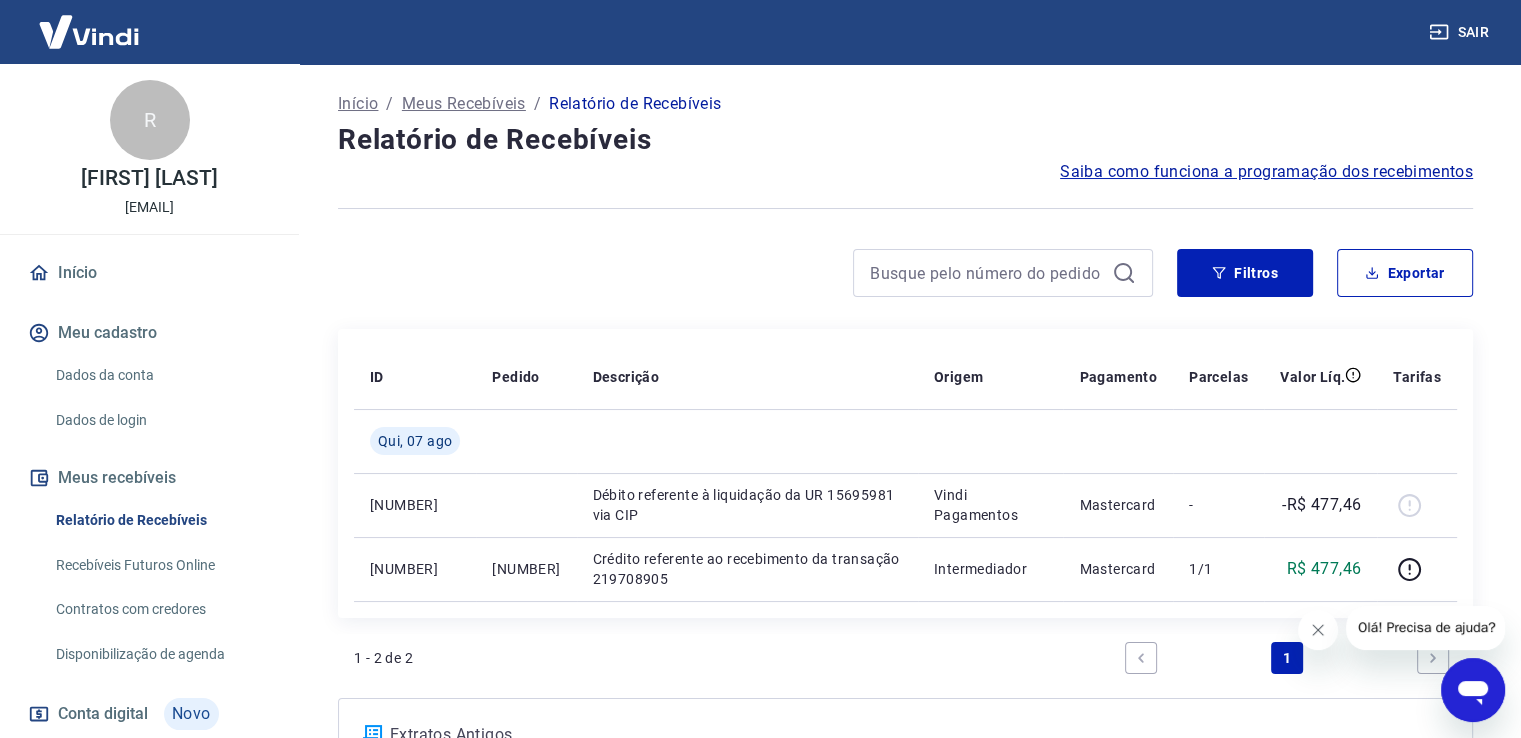 click at bounding box center [745, 273] 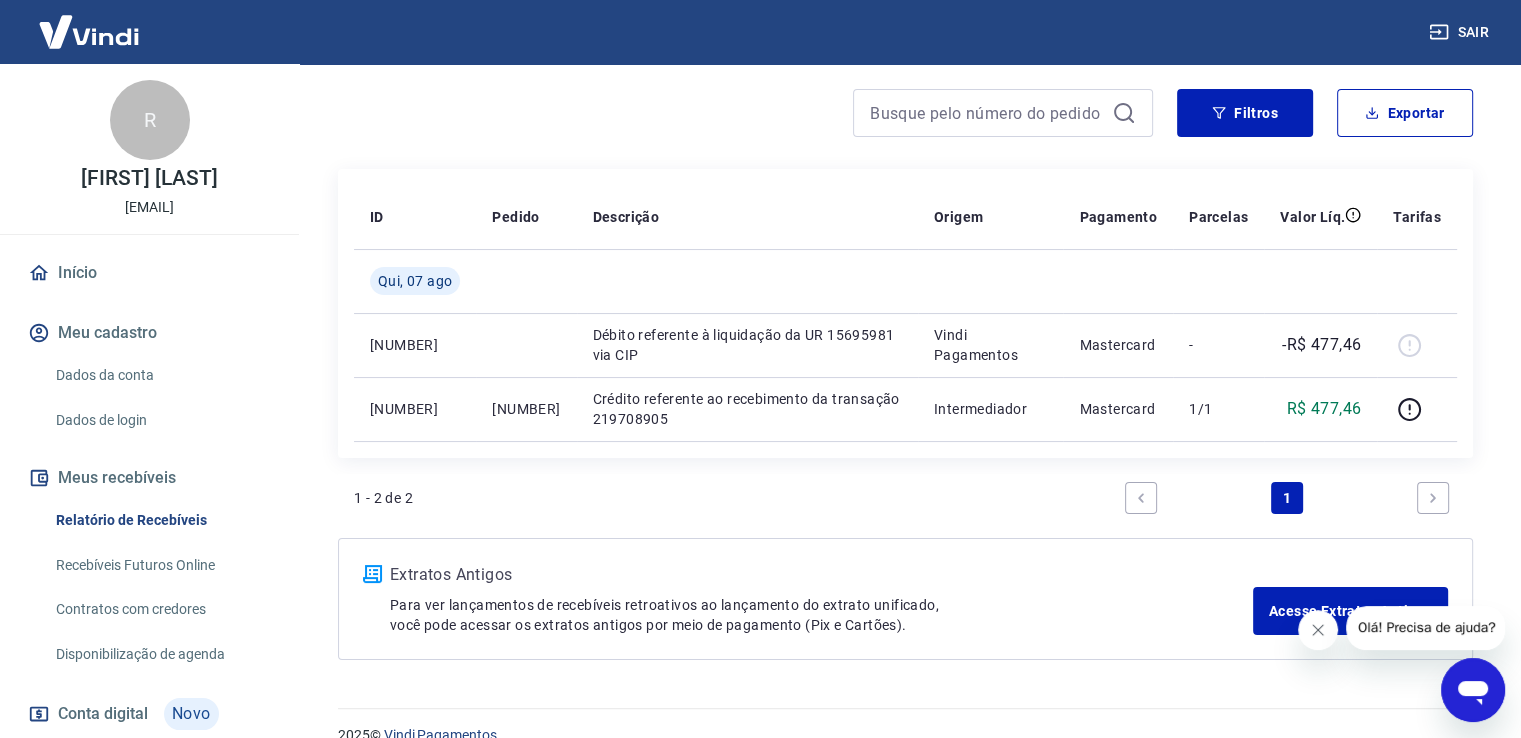 scroll, scrollTop: 191, scrollLeft: 0, axis: vertical 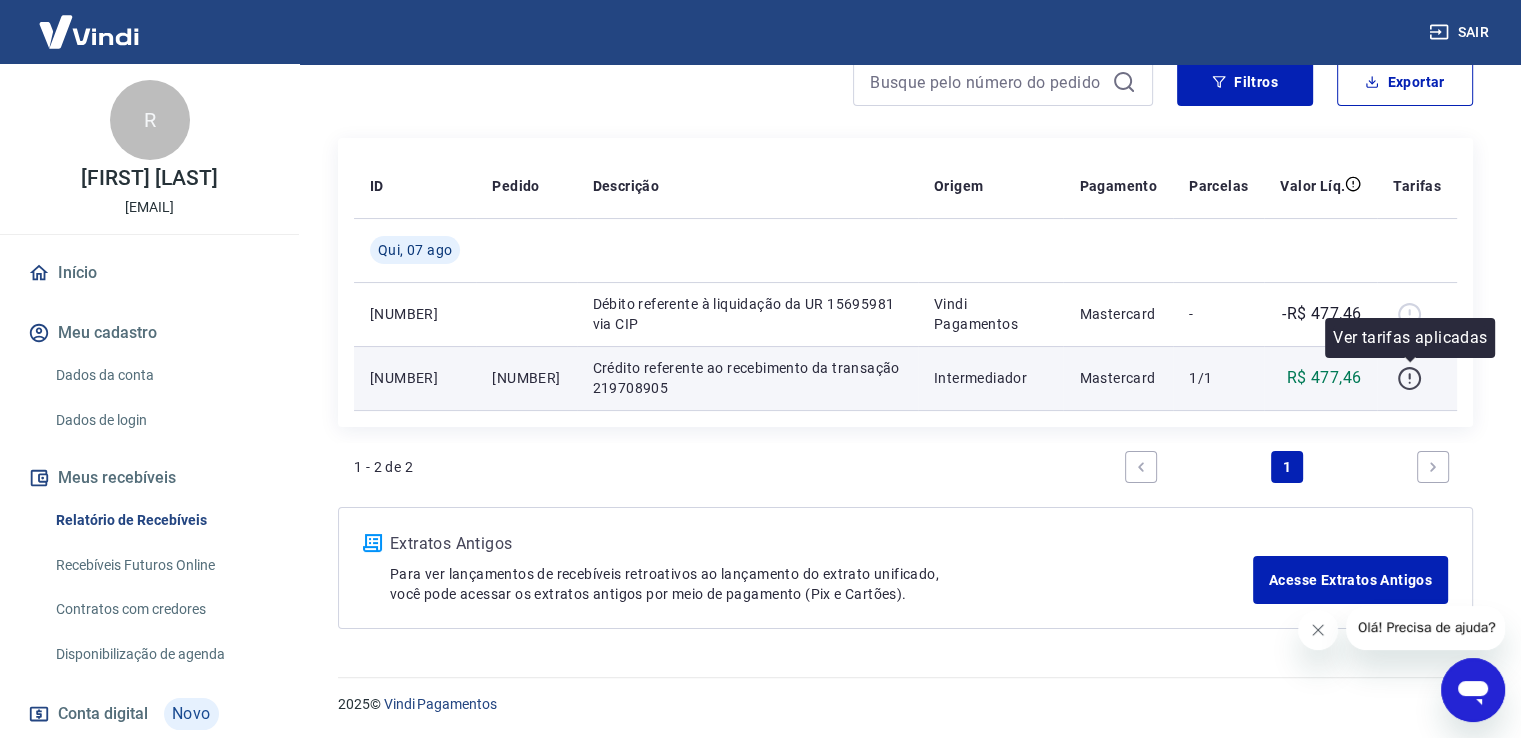 click 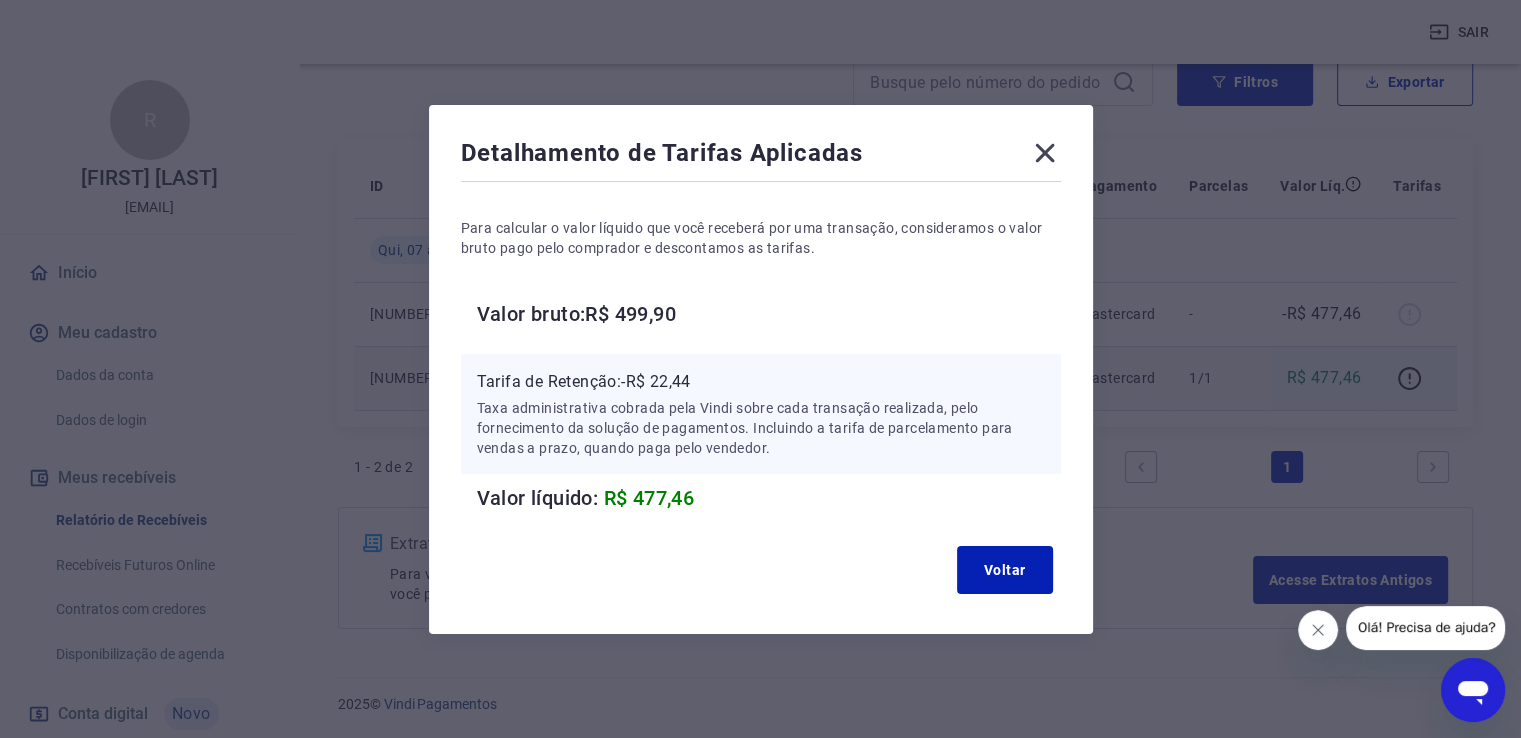 click 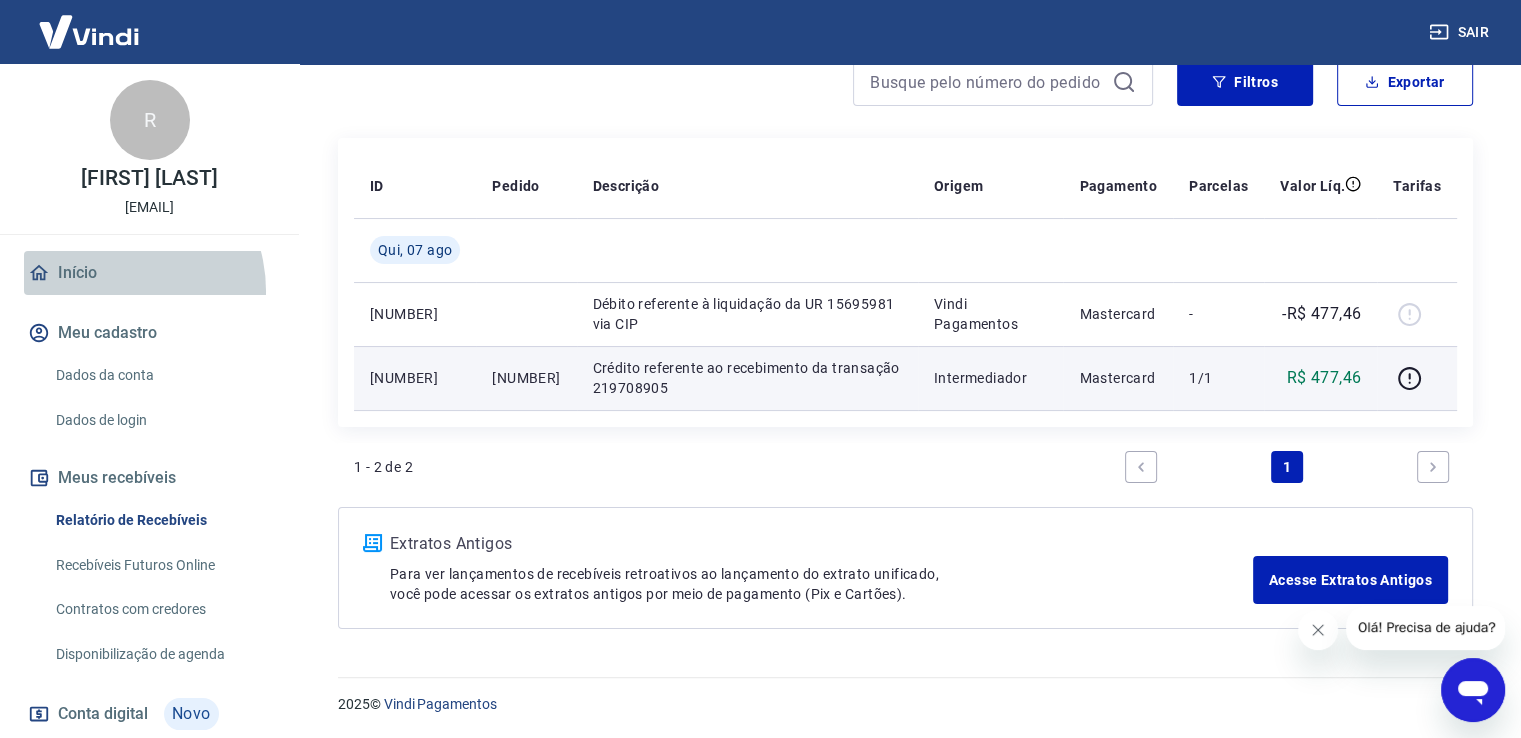 click on "Início" at bounding box center (149, 273) 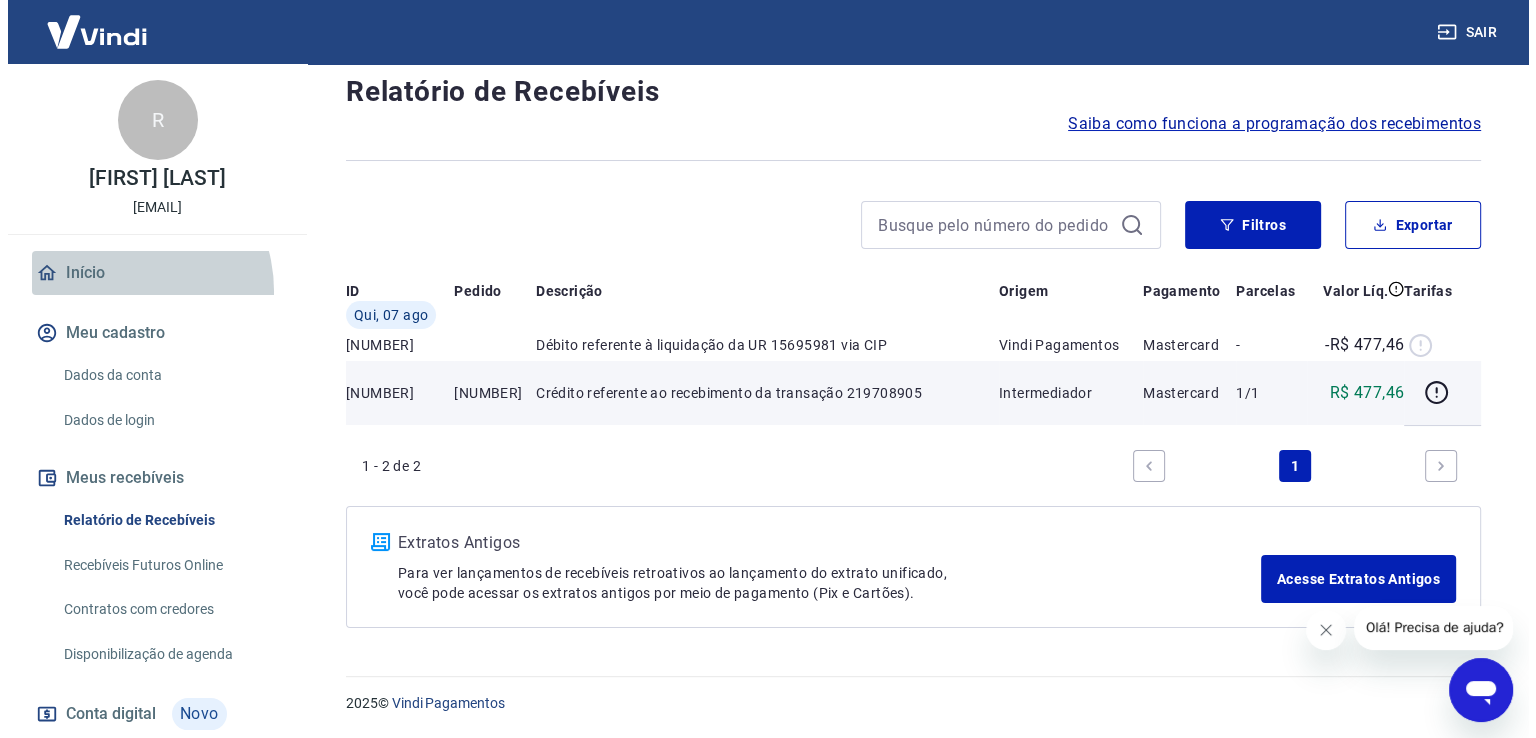scroll, scrollTop: 1047, scrollLeft: 0, axis: vertical 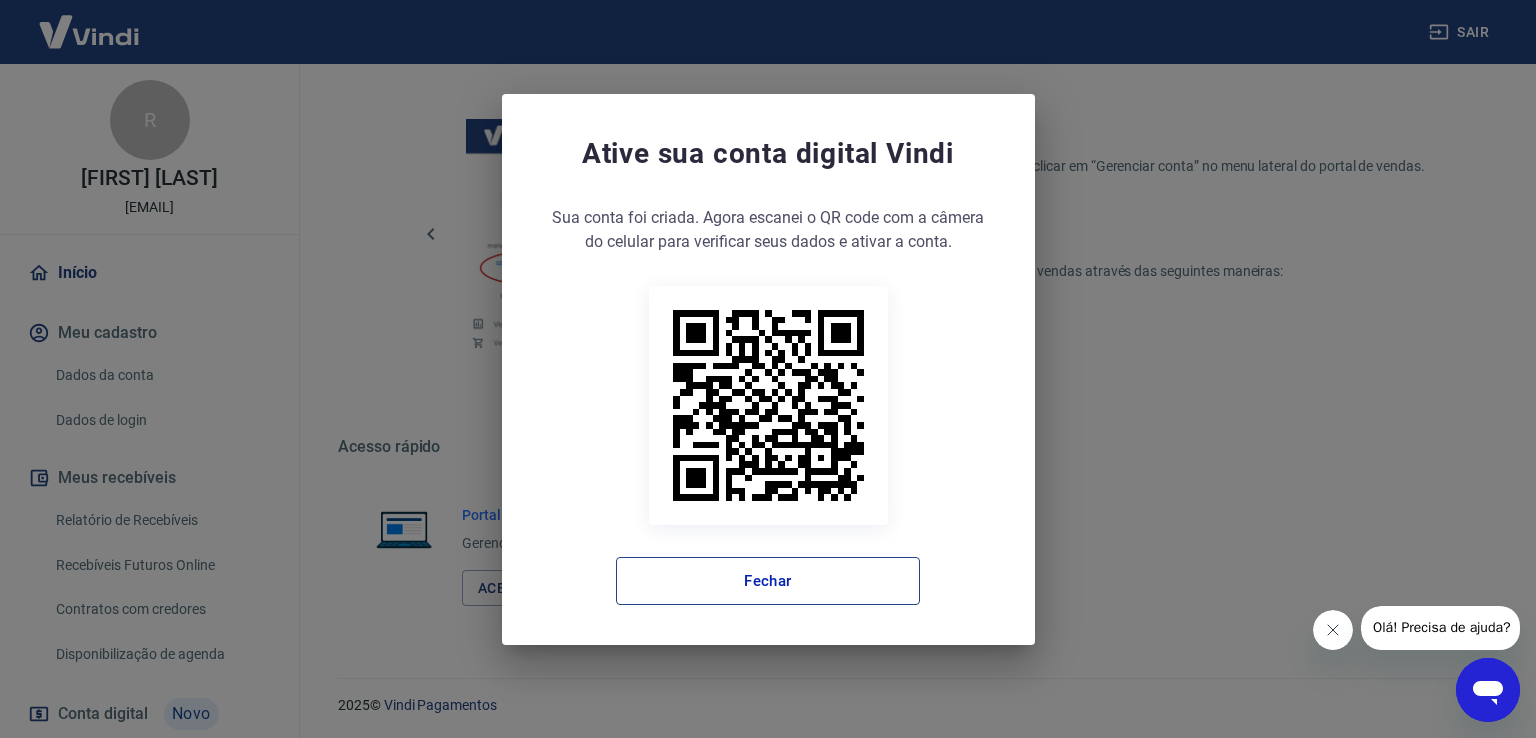 click on "Fechar" at bounding box center [768, 581] 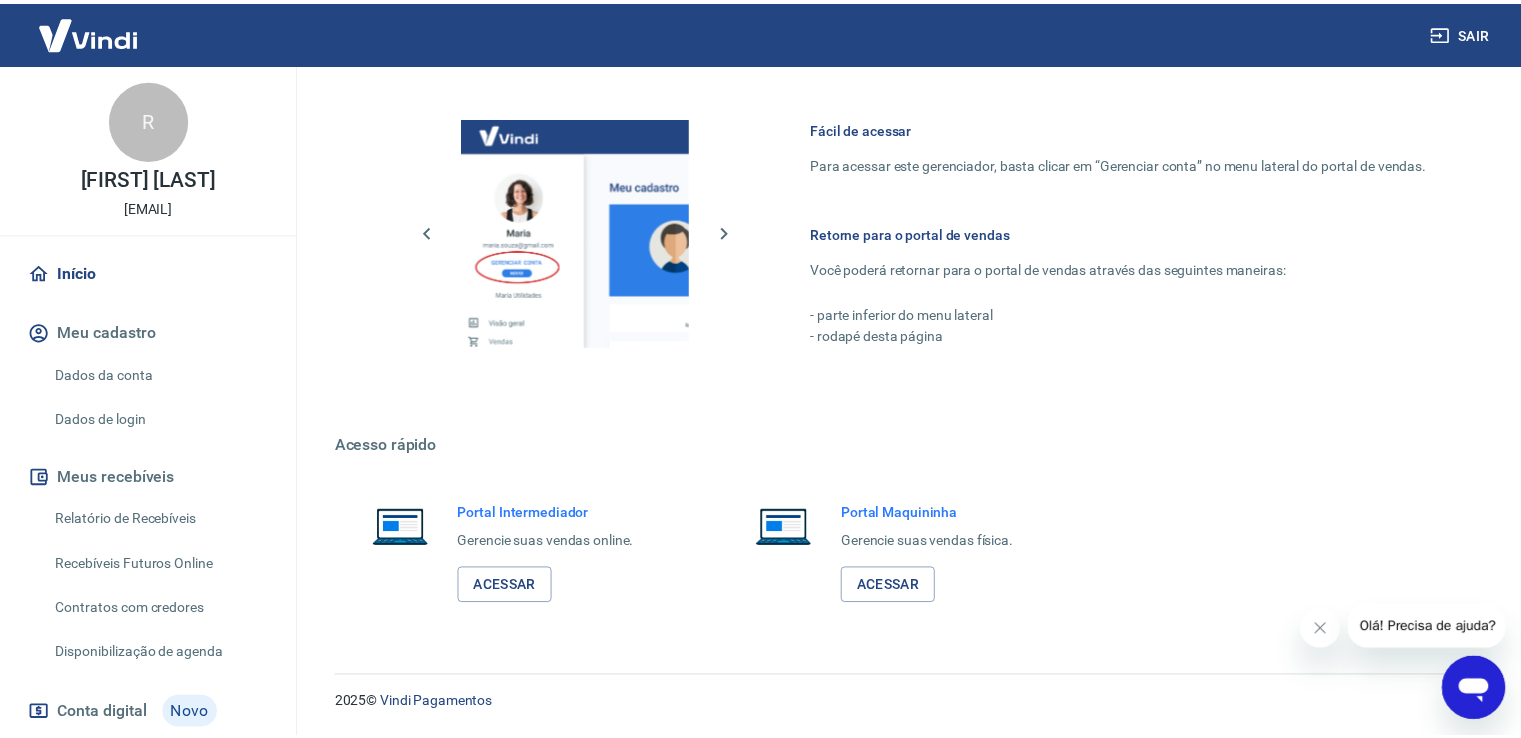 scroll, scrollTop: 1028, scrollLeft: 0, axis: vertical 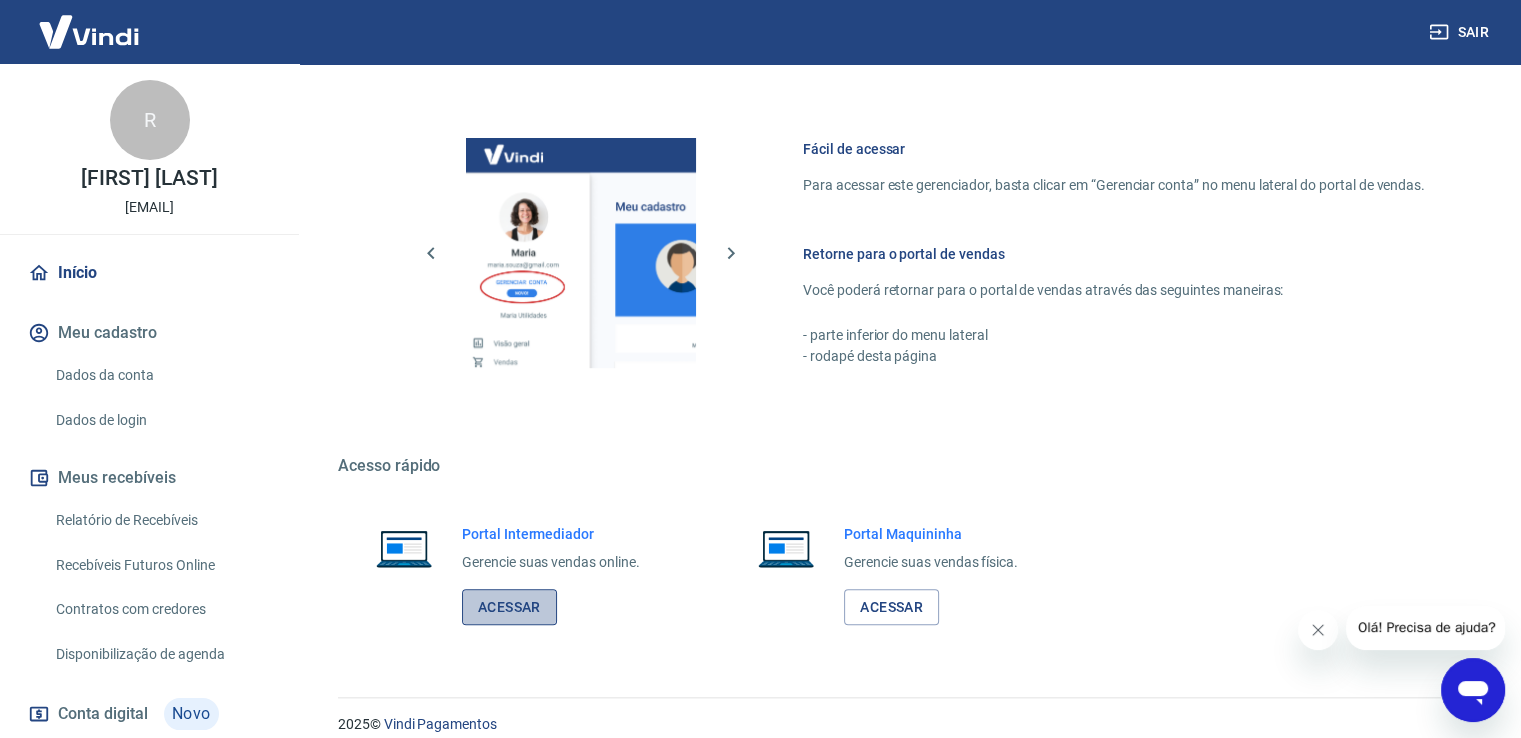 click on "Acessar" at bounding box center [509, 607] 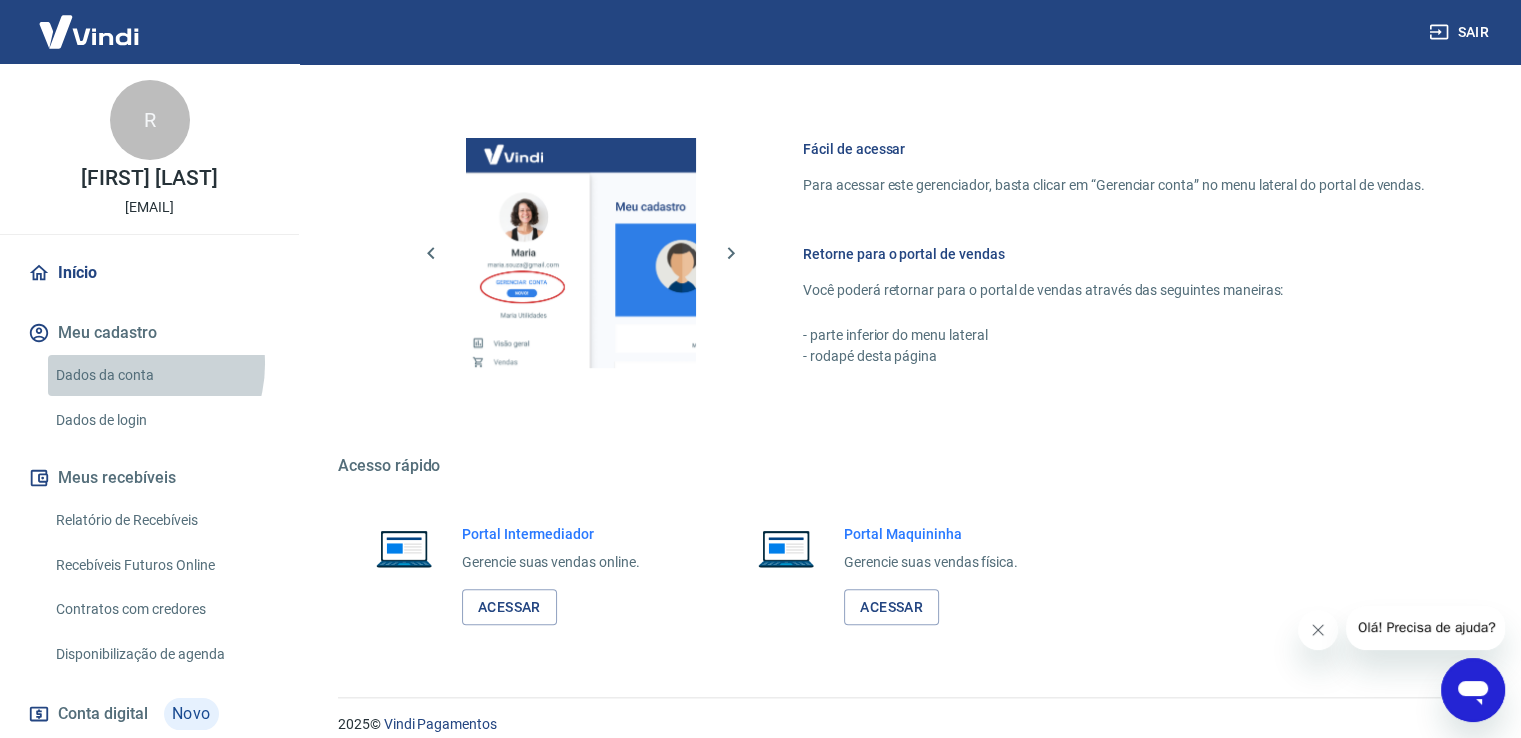 click on "Dados da conta" at bounding box center [161, 375] 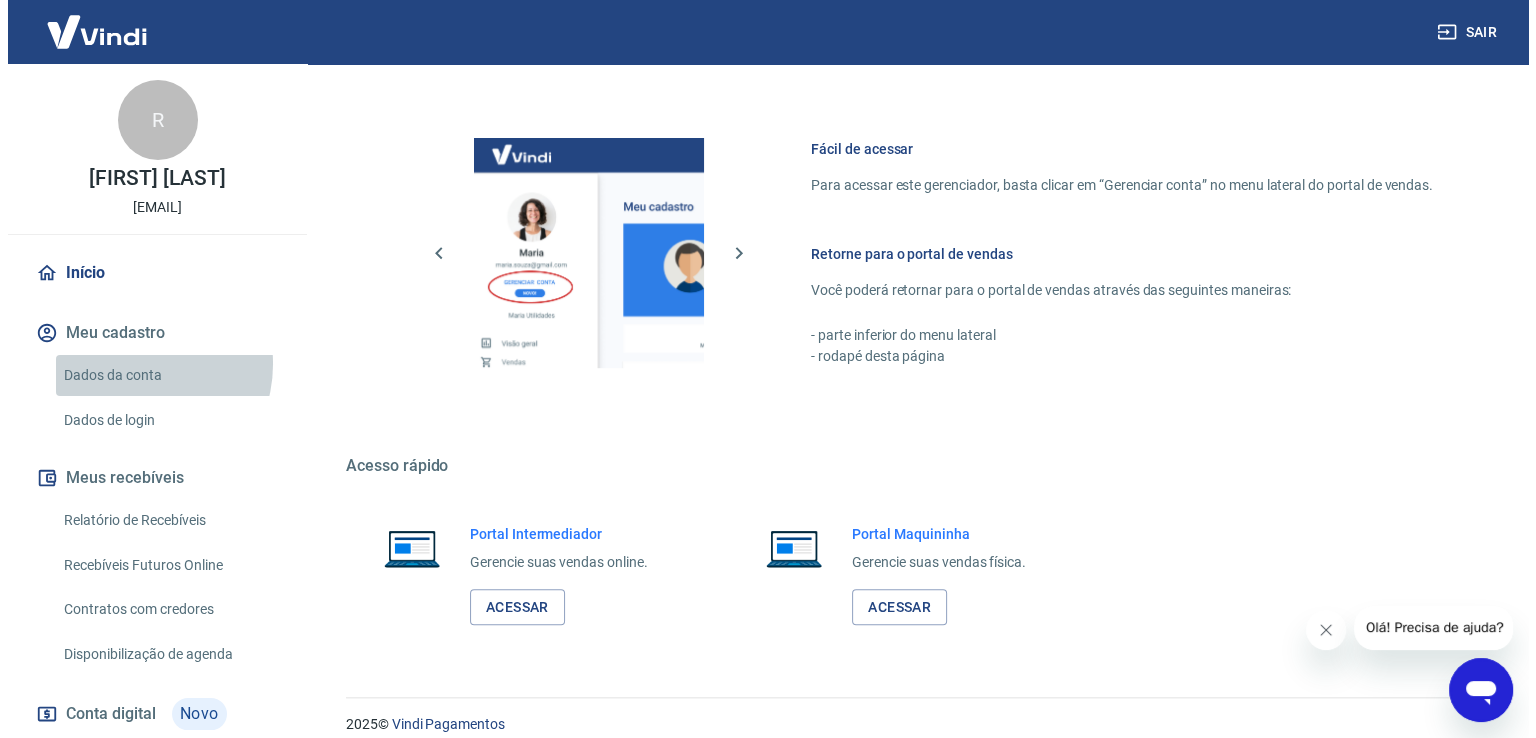 scroll, scrollTop: 0, scrollLeft: 0, axis: both 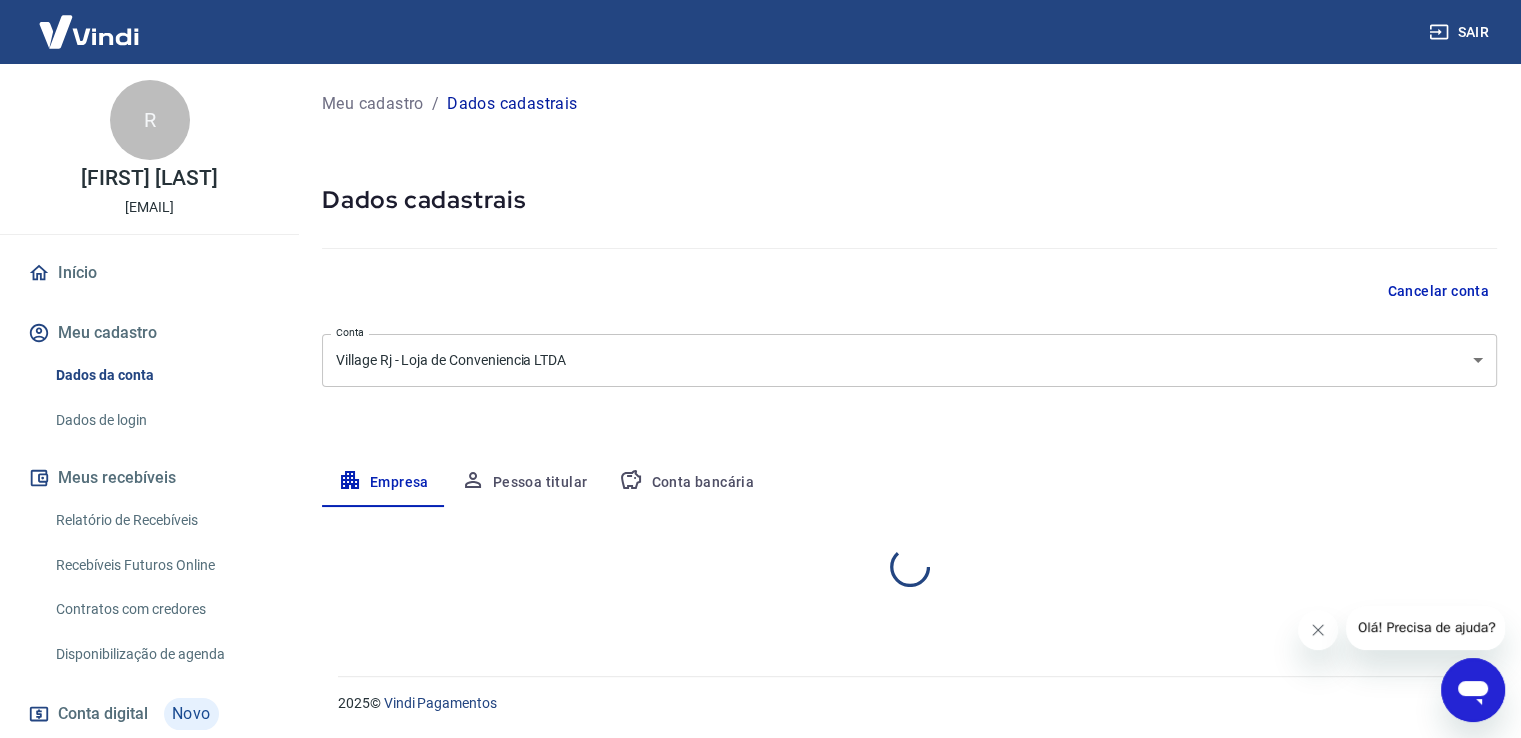 select on "SP" 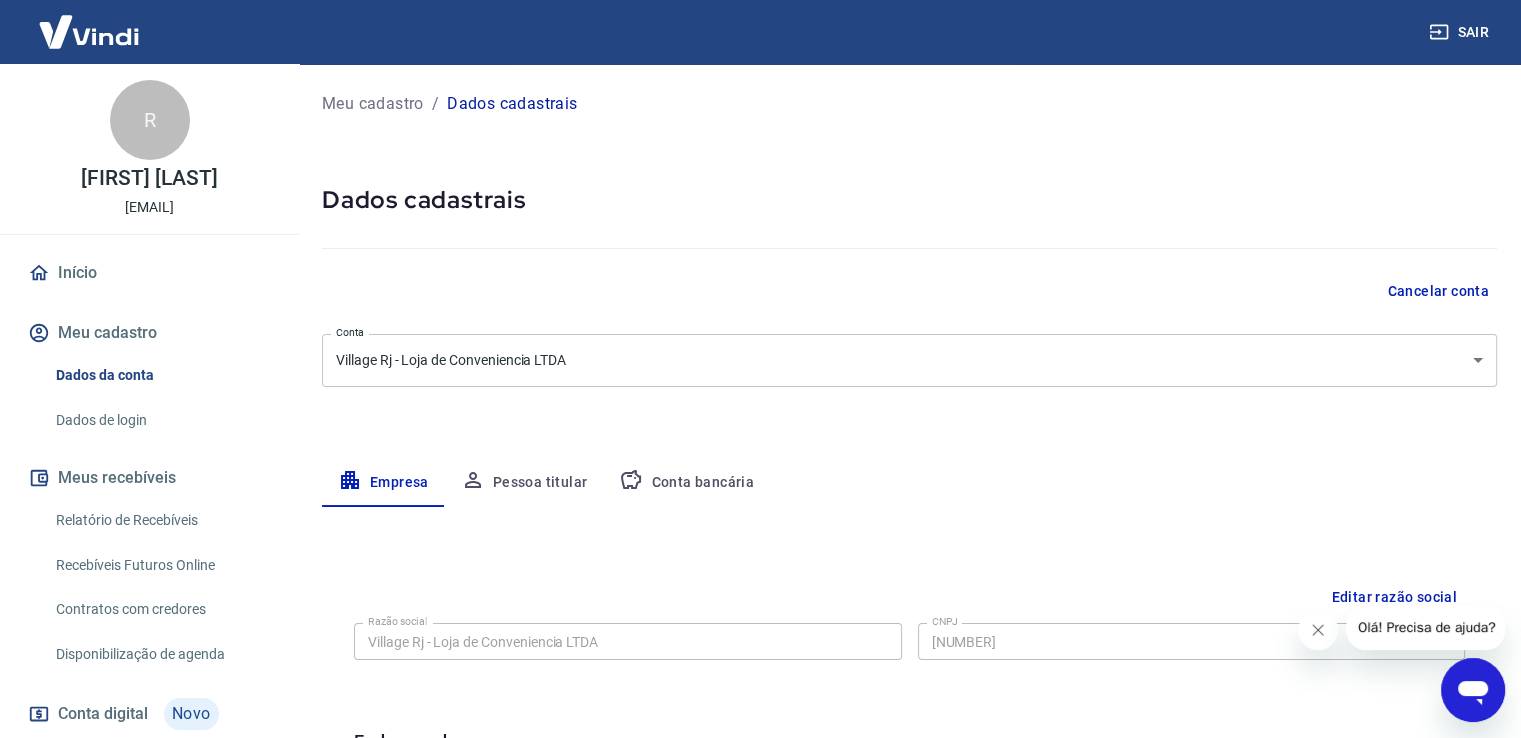 click on "Início" at bounding box center [149, 273] 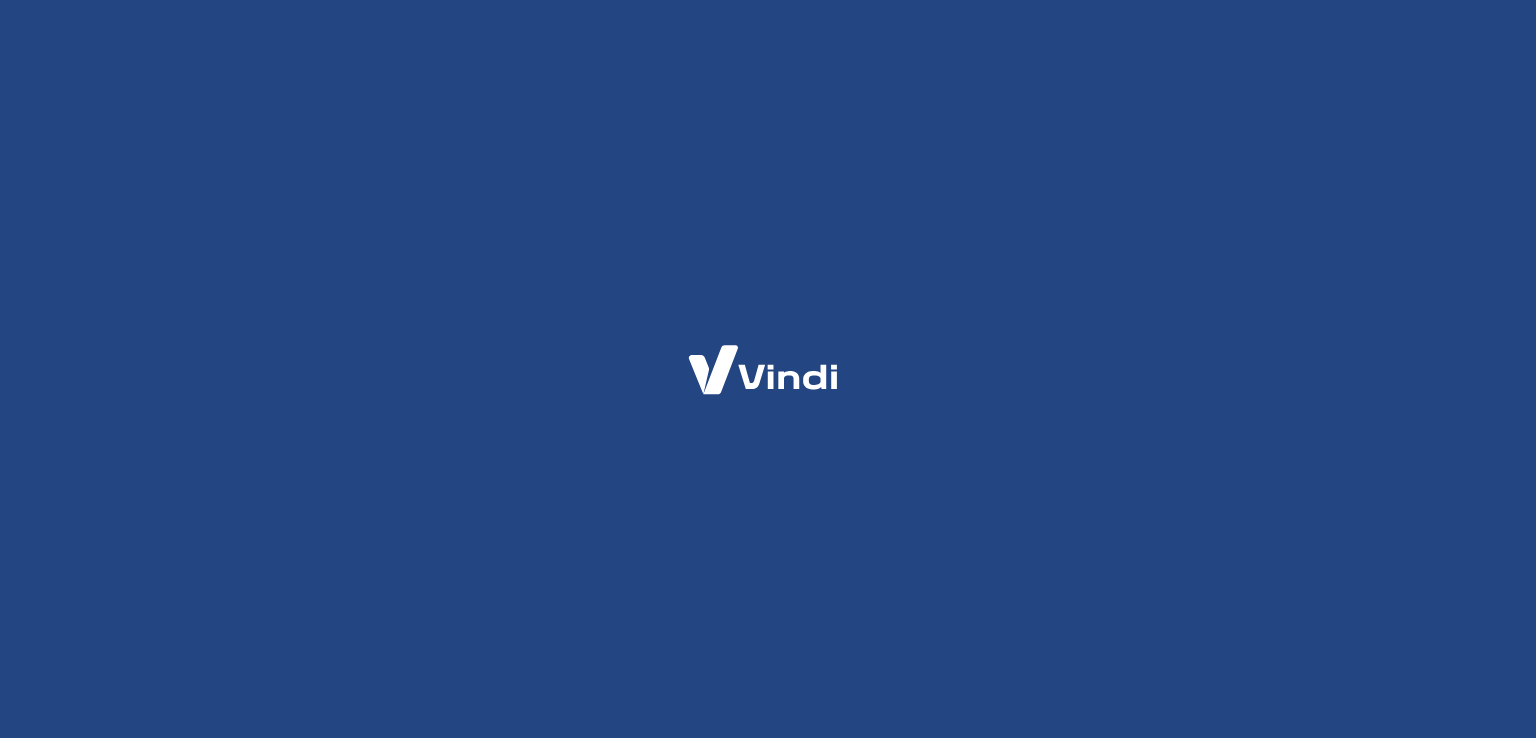 scroll, scrollTop: 0, scrollLeft: 0, axis: both 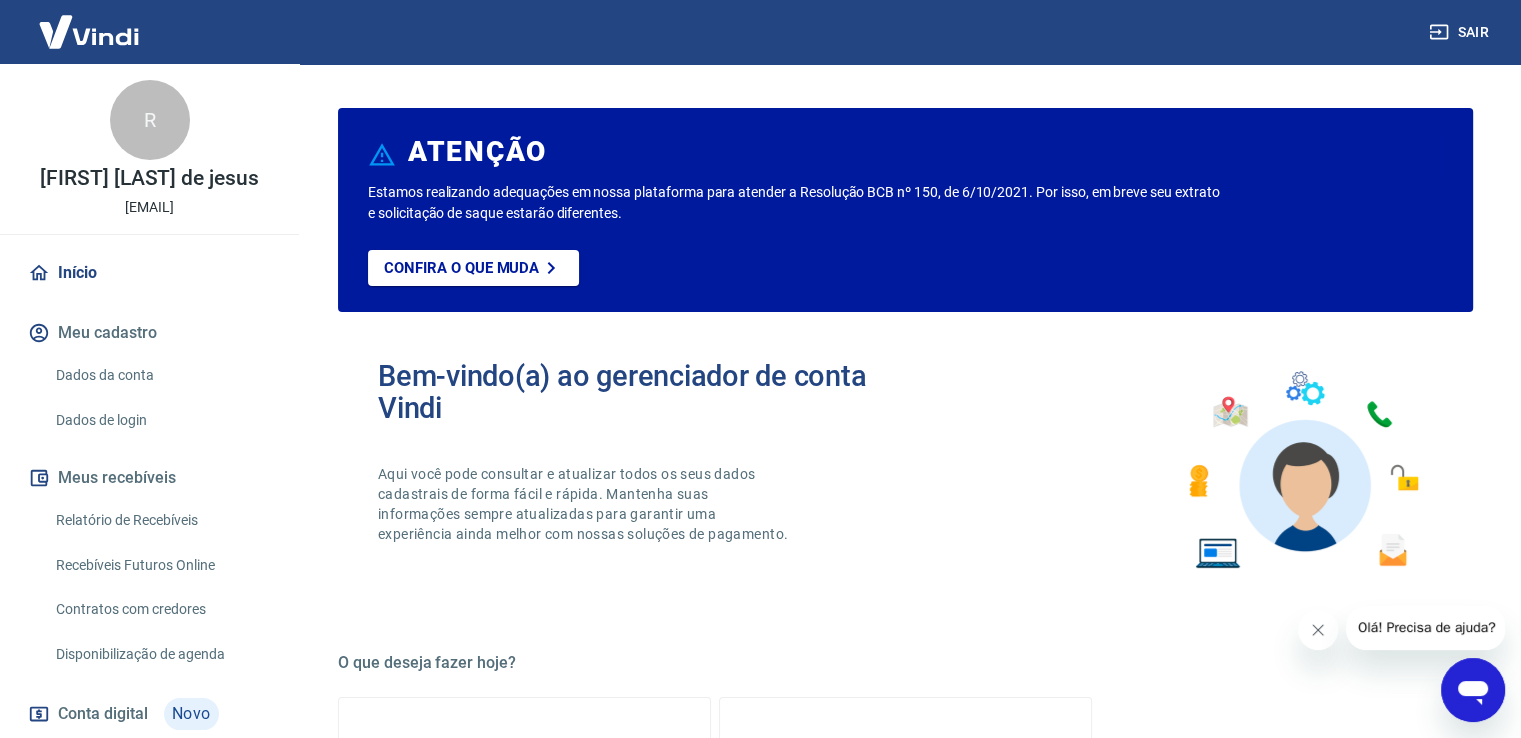 click on "Estamos realizando adequações em nossa plataforma para atender a Resolução BCB nº 150, de 6/10/2021. Por isso, em breve seu extrato e solicitação de saque estarão diferentes." at bounding box center [798, 203] 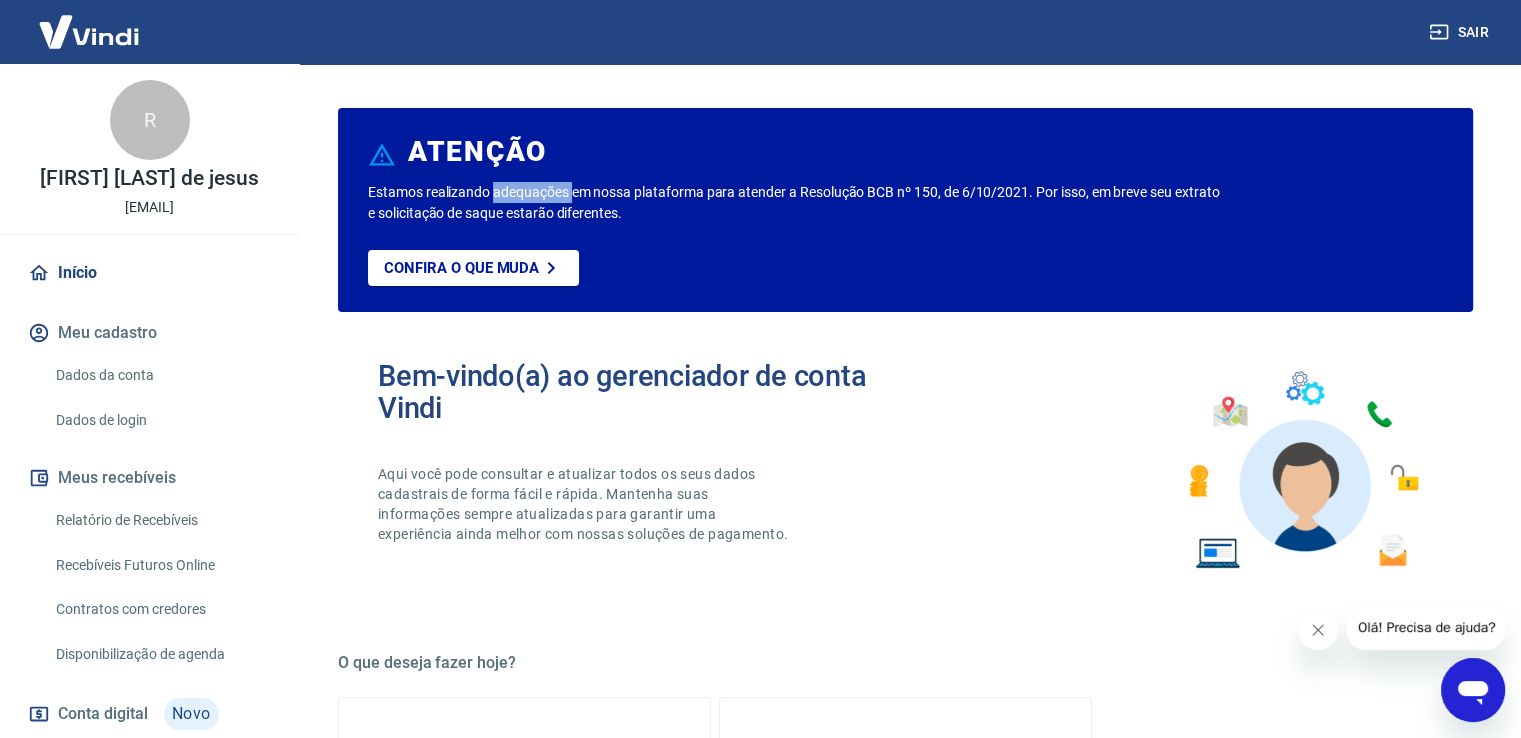 click on "Estamos realizando adequações em nossa plataforma para atender a Resolução BCB nº 150, de 6/10/2021. Por isso, em breve seu extrato e solicitação de saque estarão diferentes." at bounding box center (798, 203) 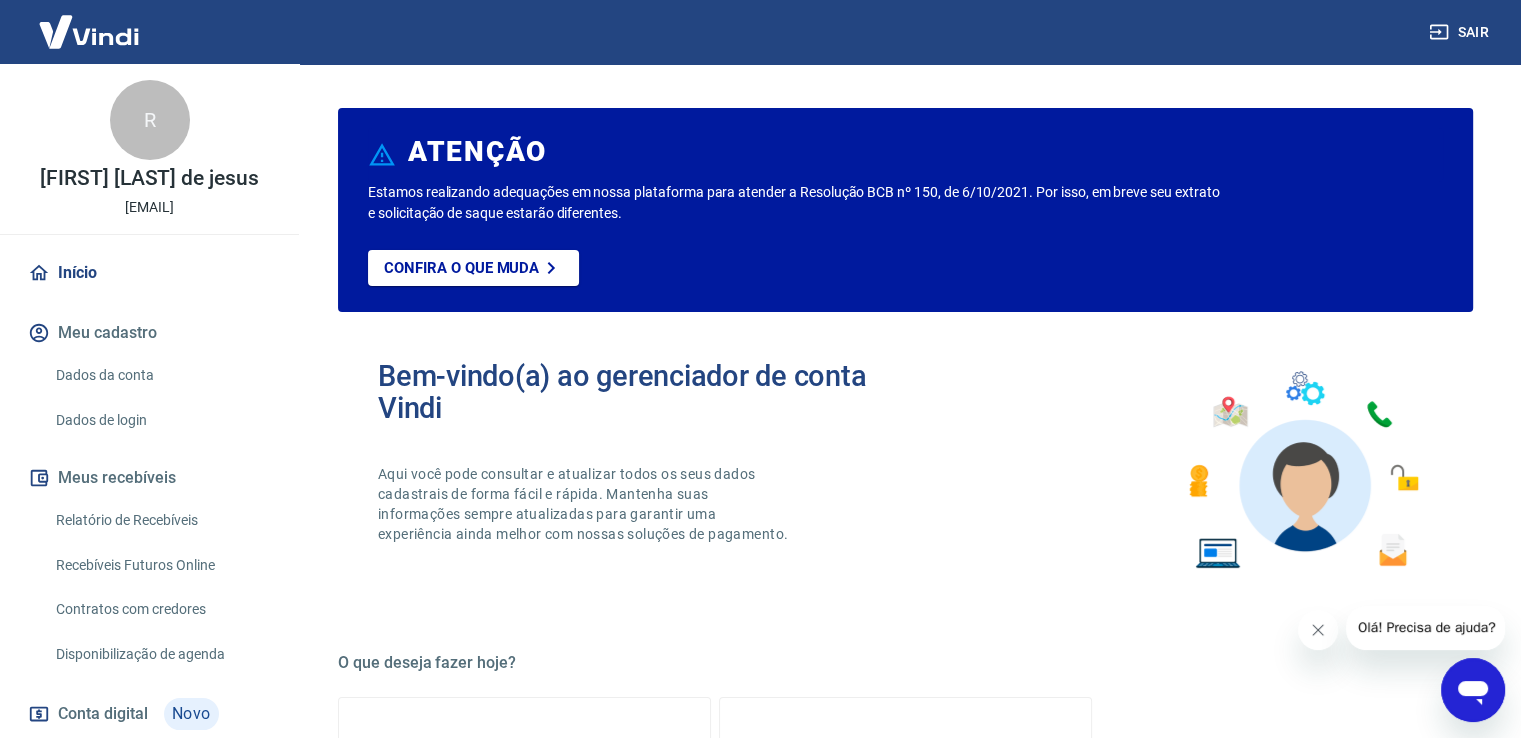 click on "Bem-vindo(a) ao gerenciador de conta Vindi" at bounding box center (642, 392) 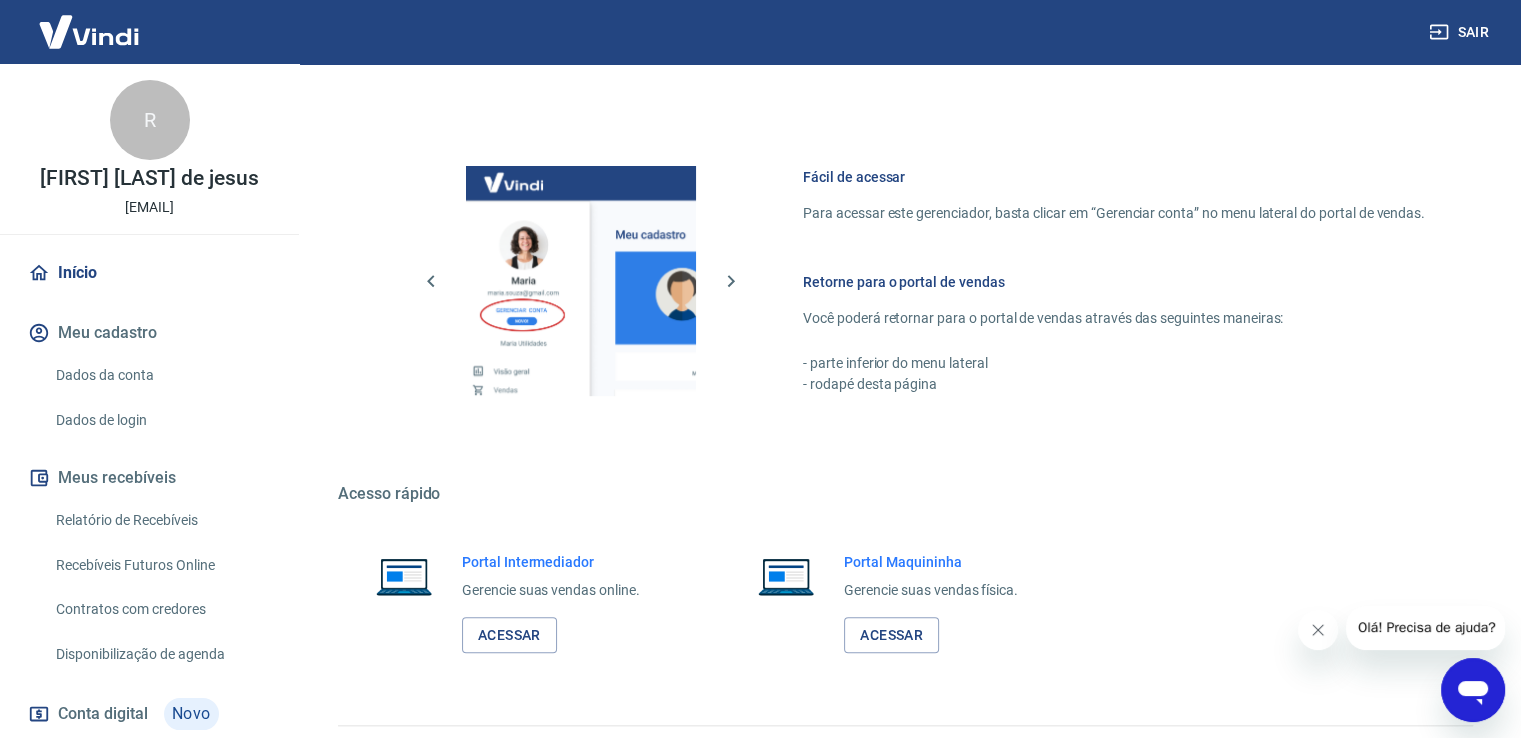 scroll, scrollTop: 1048, scrollLeft: 0, axis: vertical 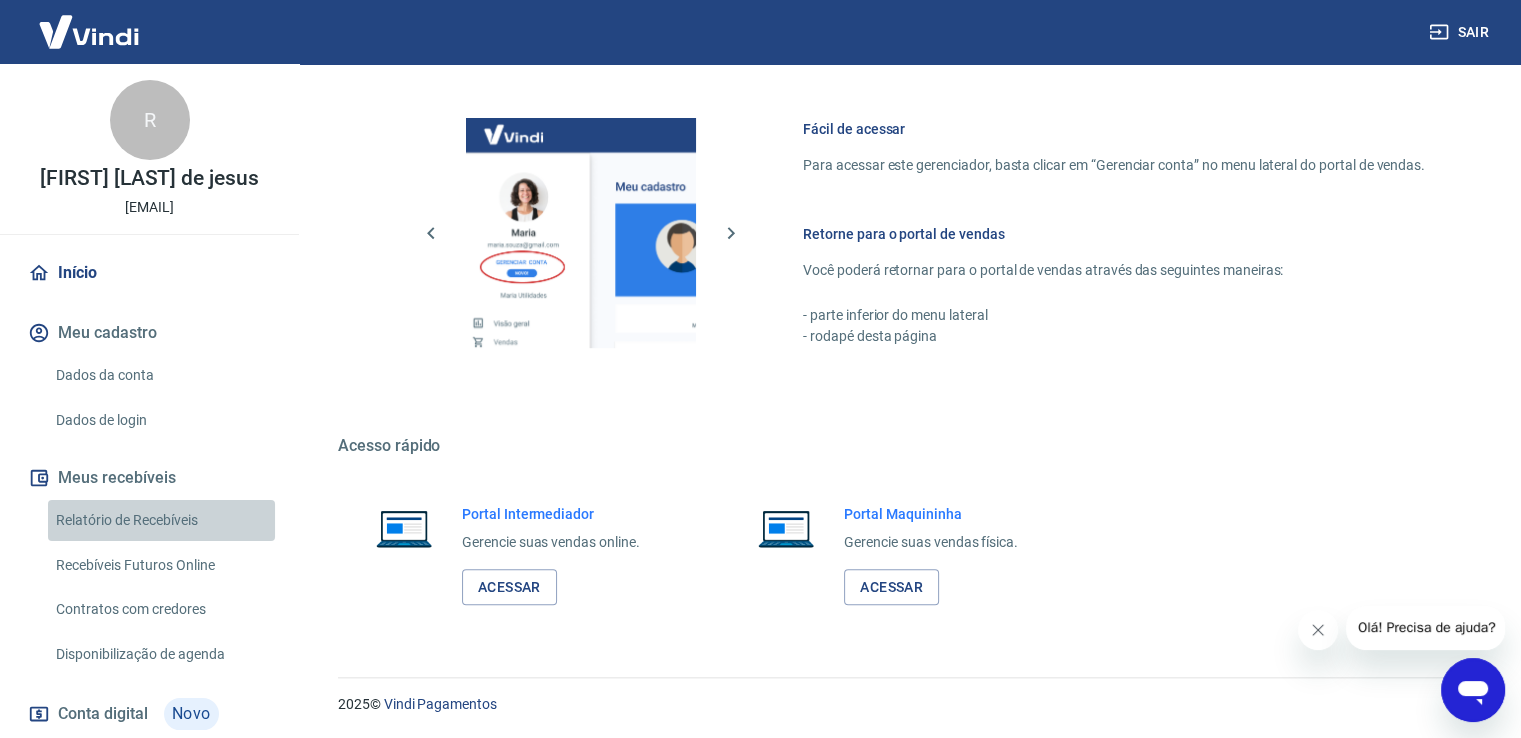 click on "Relatório de Recebíveis" at bounding box center [161, 520] 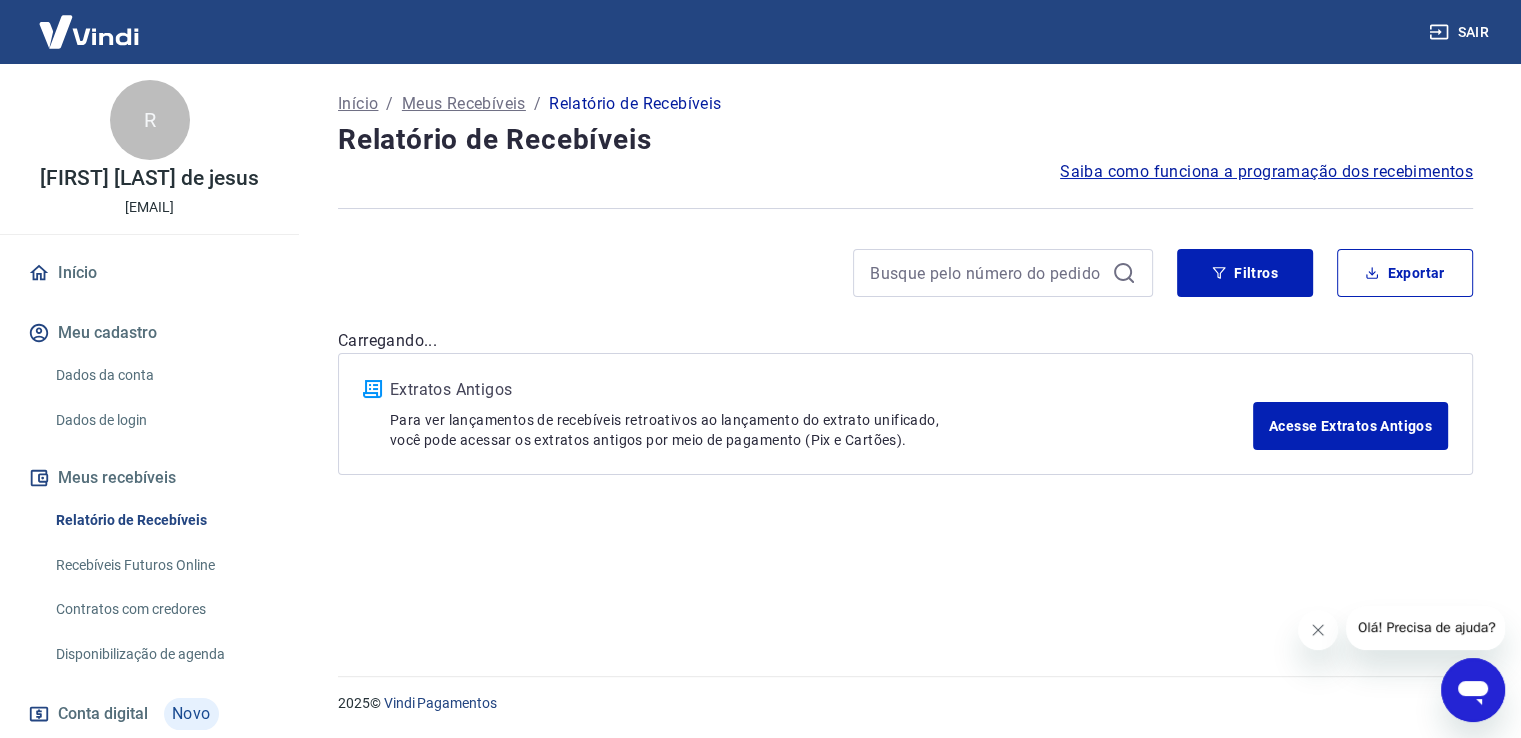 scroll, scrollTop: 0, scrollLeft: 0, axis: both 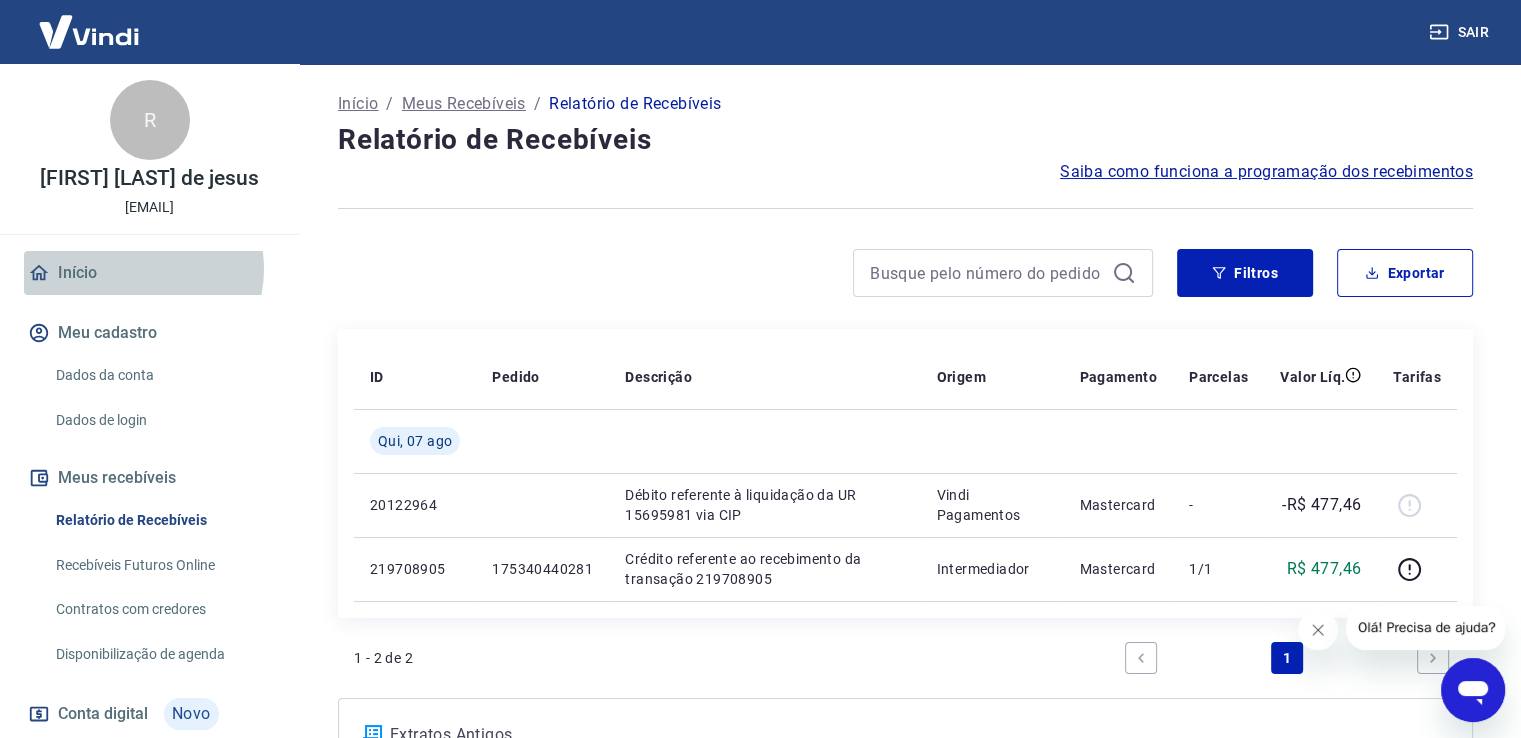 click on "Início" at bounding box center [149, 273] 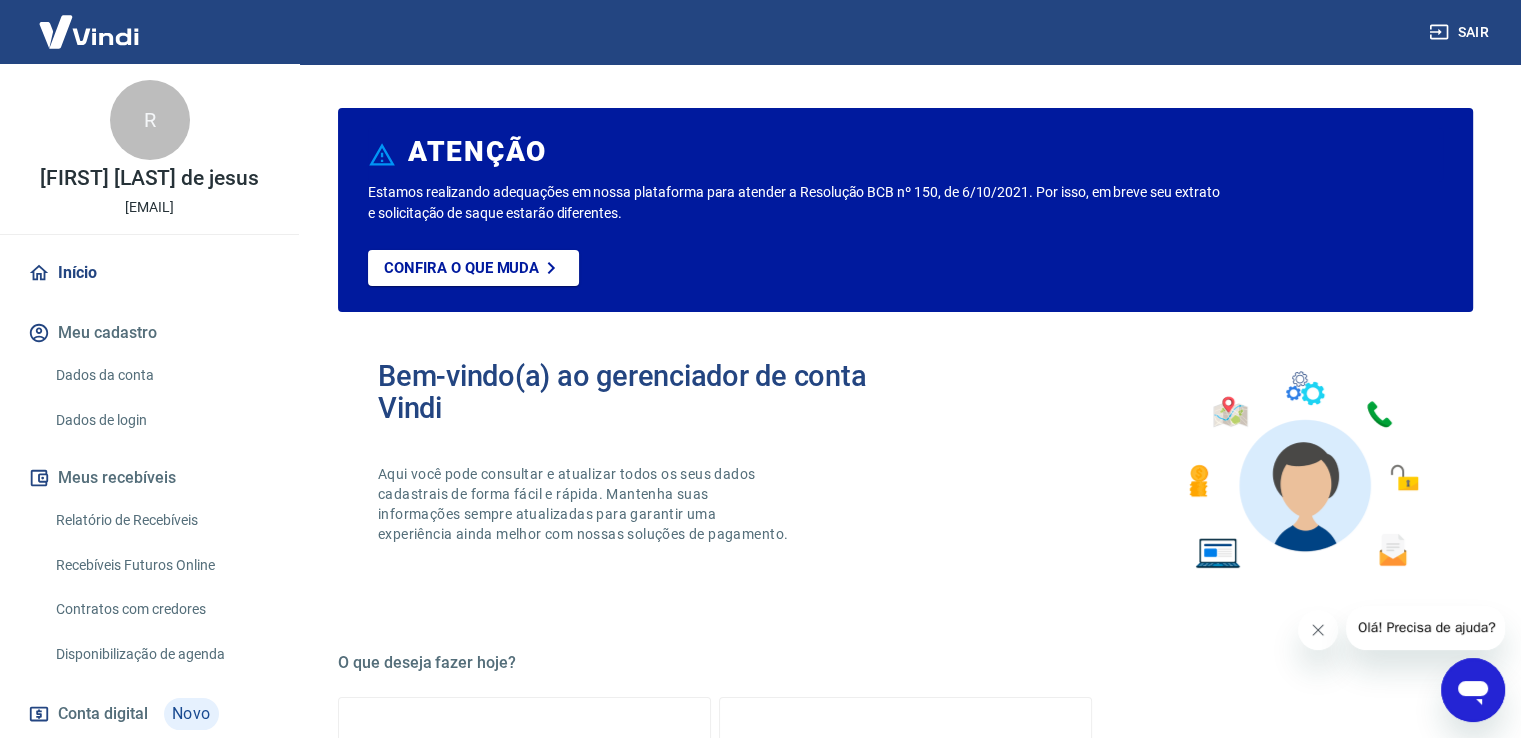 click on "Início" at bounding box center (149, 273) 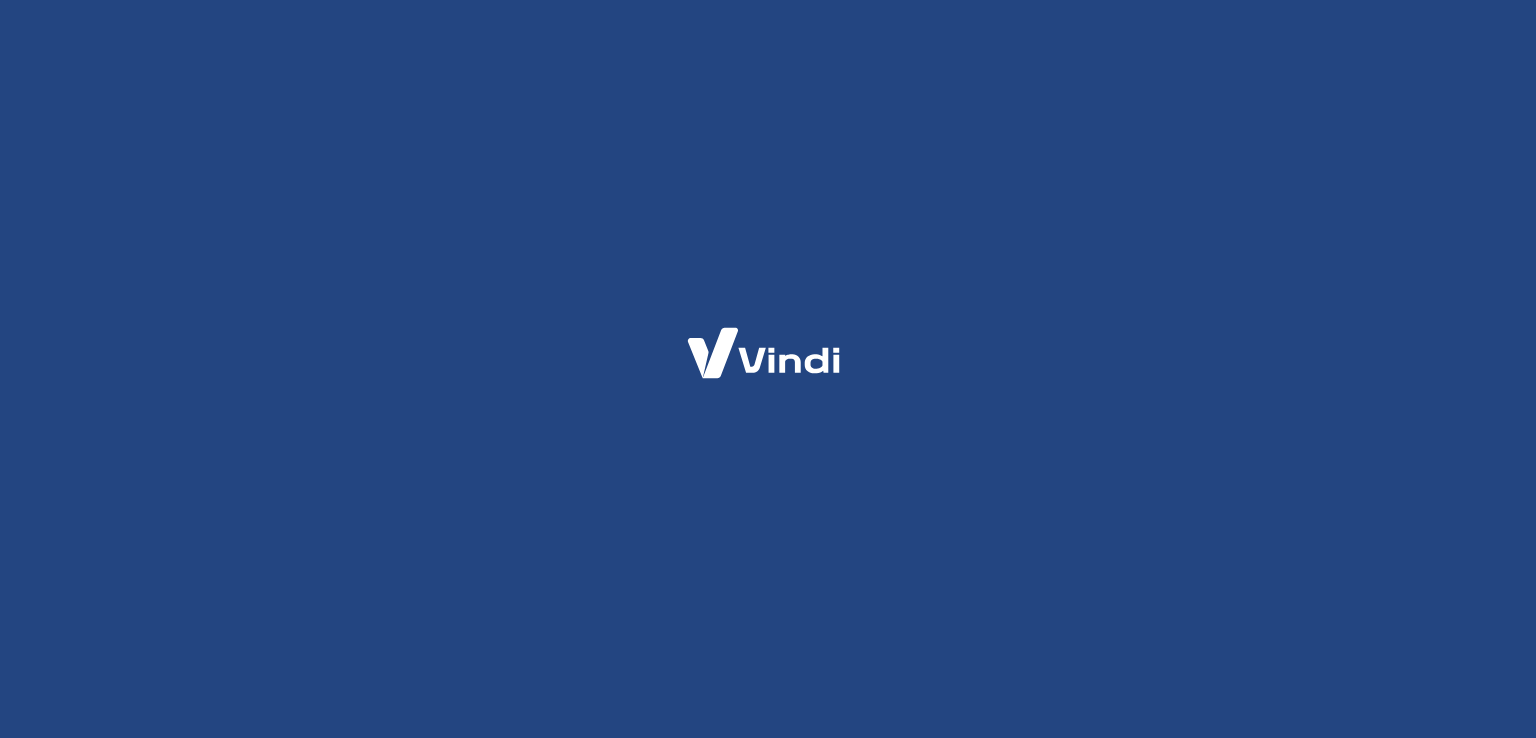 scroll, scrollTop: 0, scrollLeft: 0, axis: both 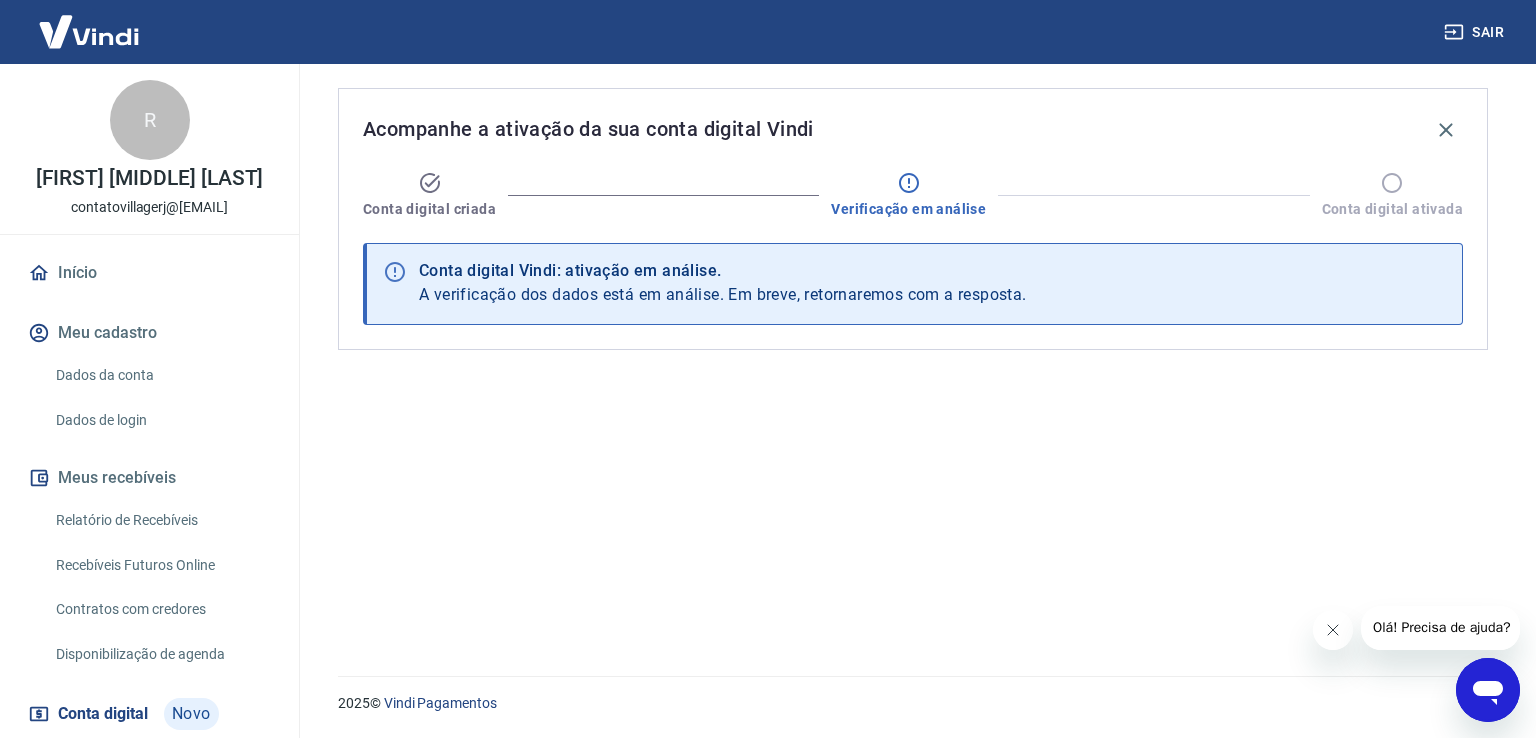 click on "A verificação dos dados está em análise. Em breve, retornaremos com a resposta." at bounding box center (723, 294) 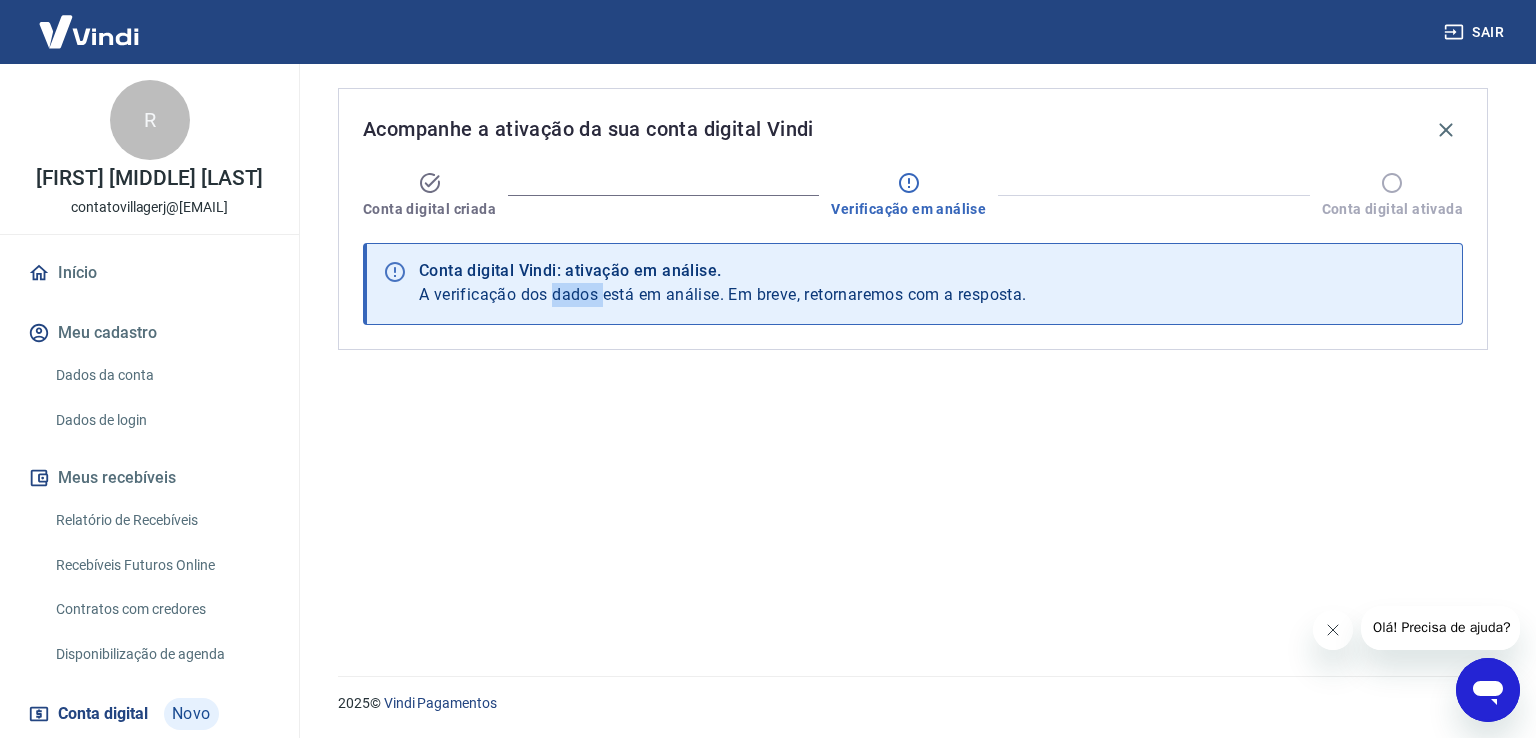 click on "A verificação dos dados está em análise. Em breve, retornaremos com a resposta." at bounding box center (723, 294) 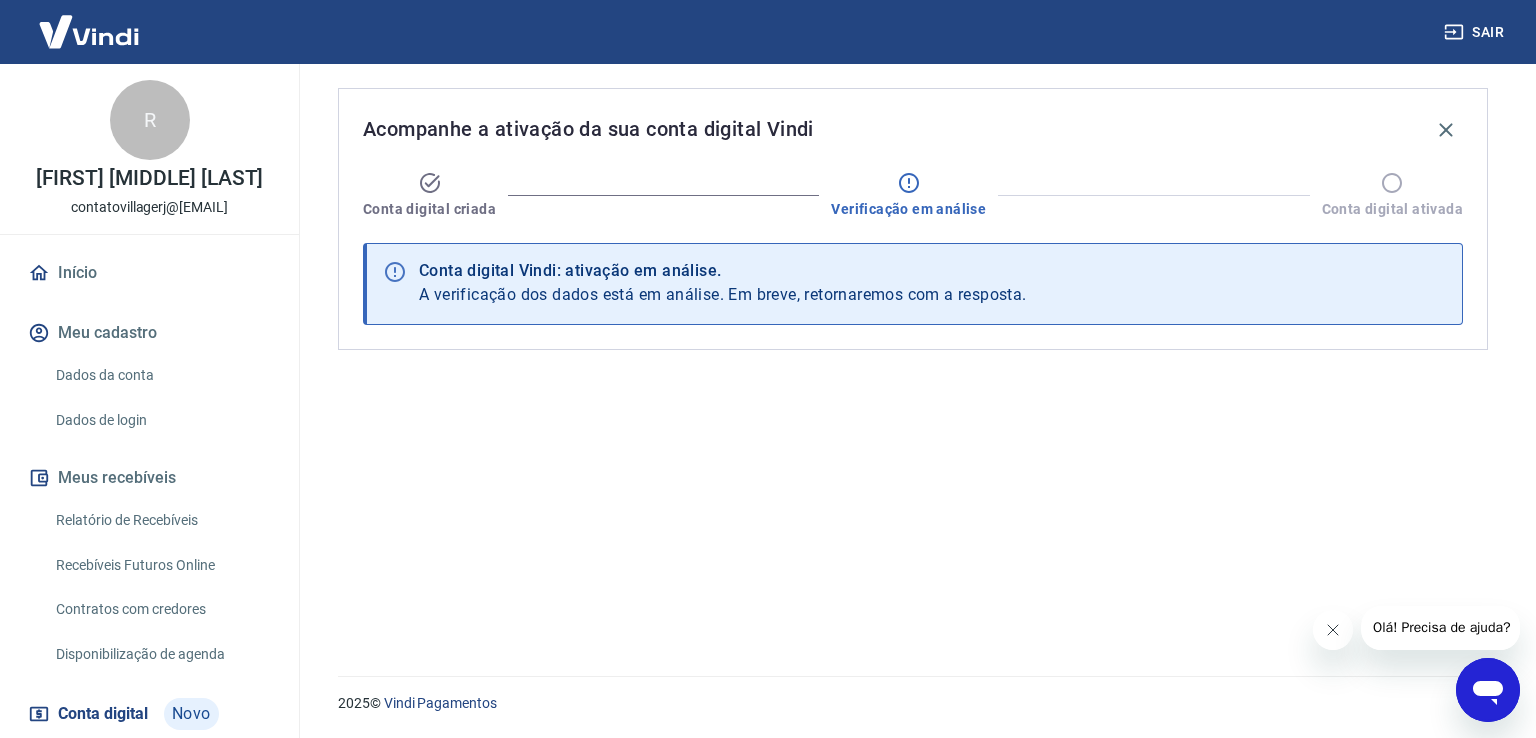 click on "A verificação dos dados está em análise. Em breve, retornaremos com a resposta." at bounding box center (723, 294) 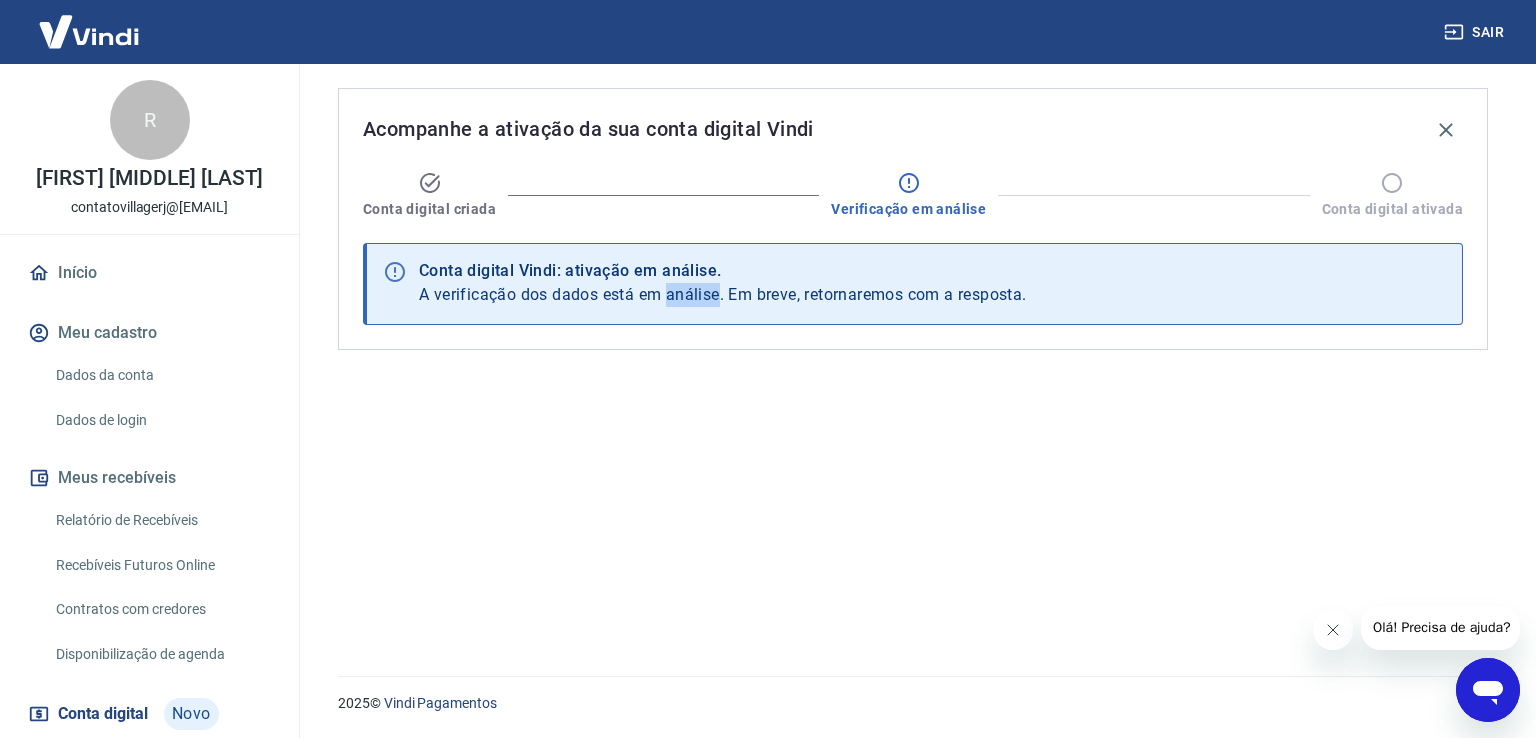 click on "A verificação dos dados está em análise. Em breve, retornaremos com a resposta." at bounding box center [723, 294] 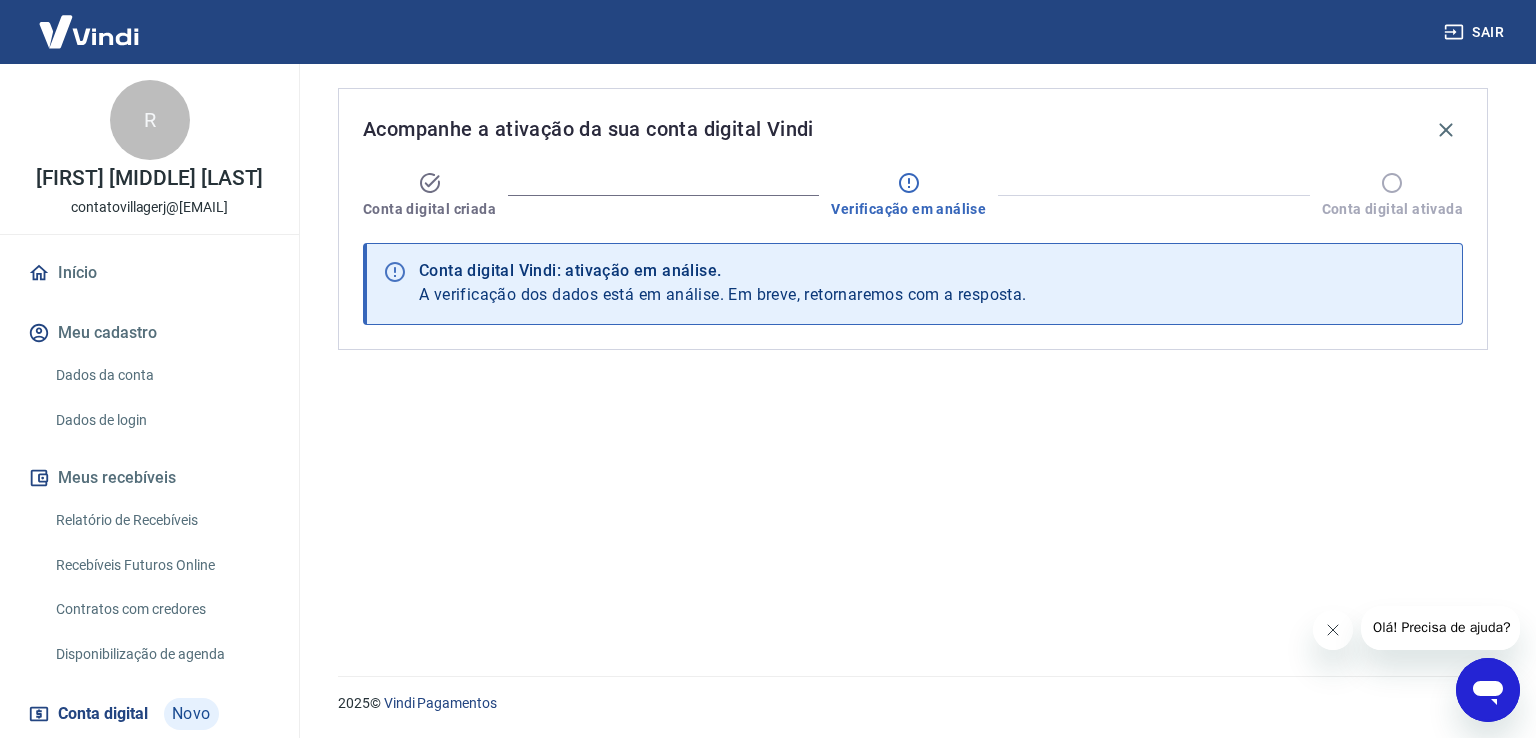 click on "A verificação dos dados está em análise. Em breve, retornaremos com a resposta." at bounding box center [723, 294] 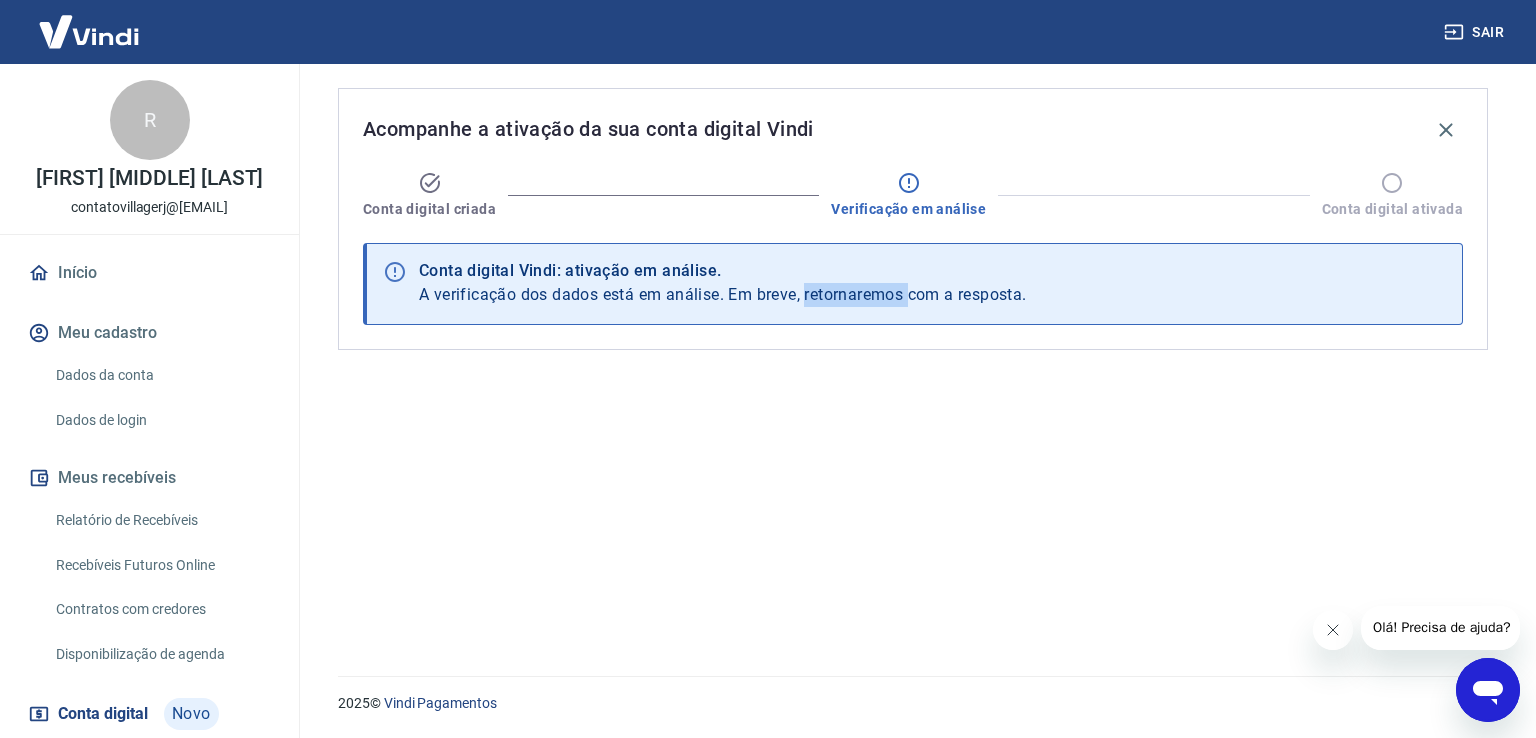 click on "A verificação dos dados está em análise. Em breve, retornaremos com a resposta." at bounding box center (723, 294) 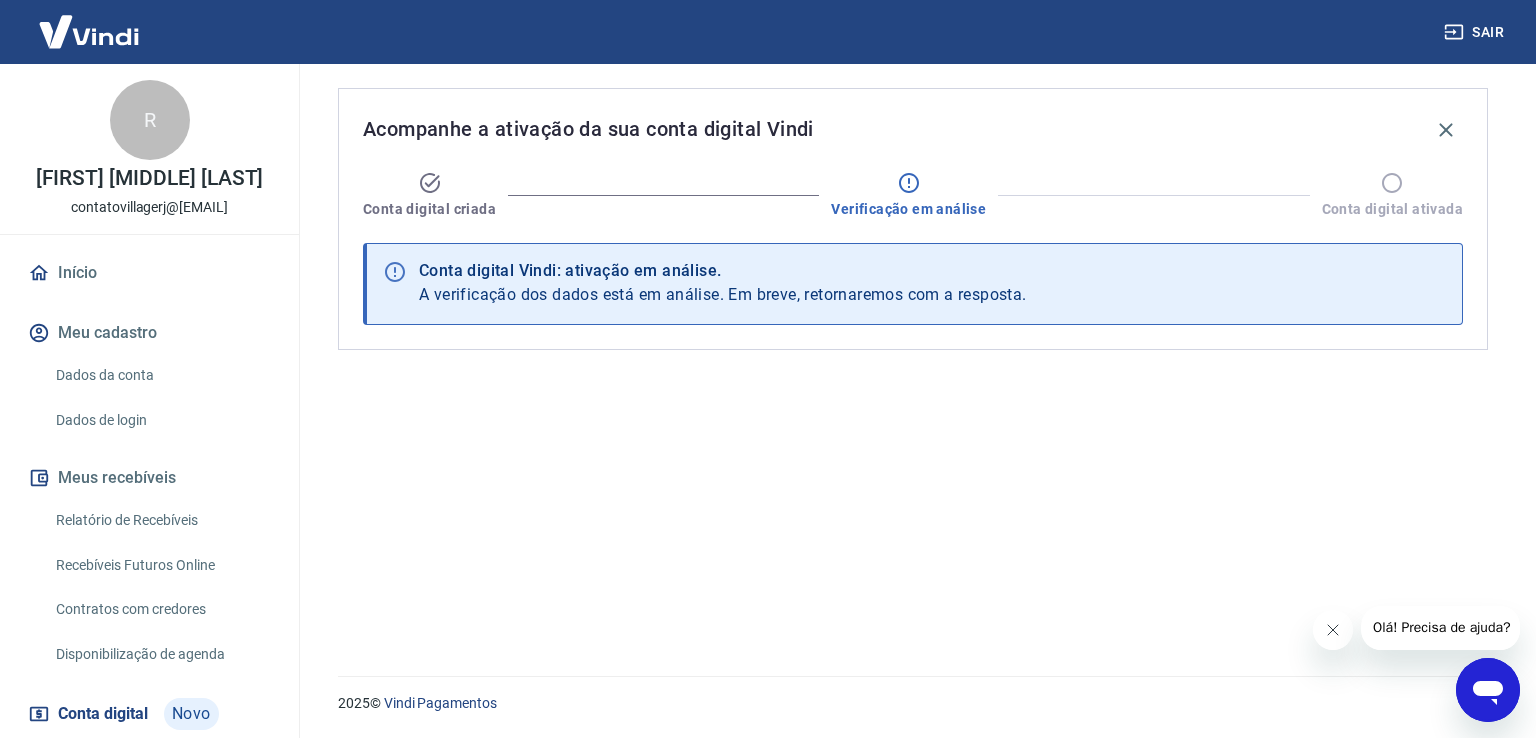 click on "Acompanhe a ativação da sua conta digital Vindi Conta digital criada Verificação em análise Conta digital ativada Conta digital Vindi: ativação em análise. A verificação dos dados está em análise. Em breve, retornaremos com a resposta." at bounding box center (913, 358) 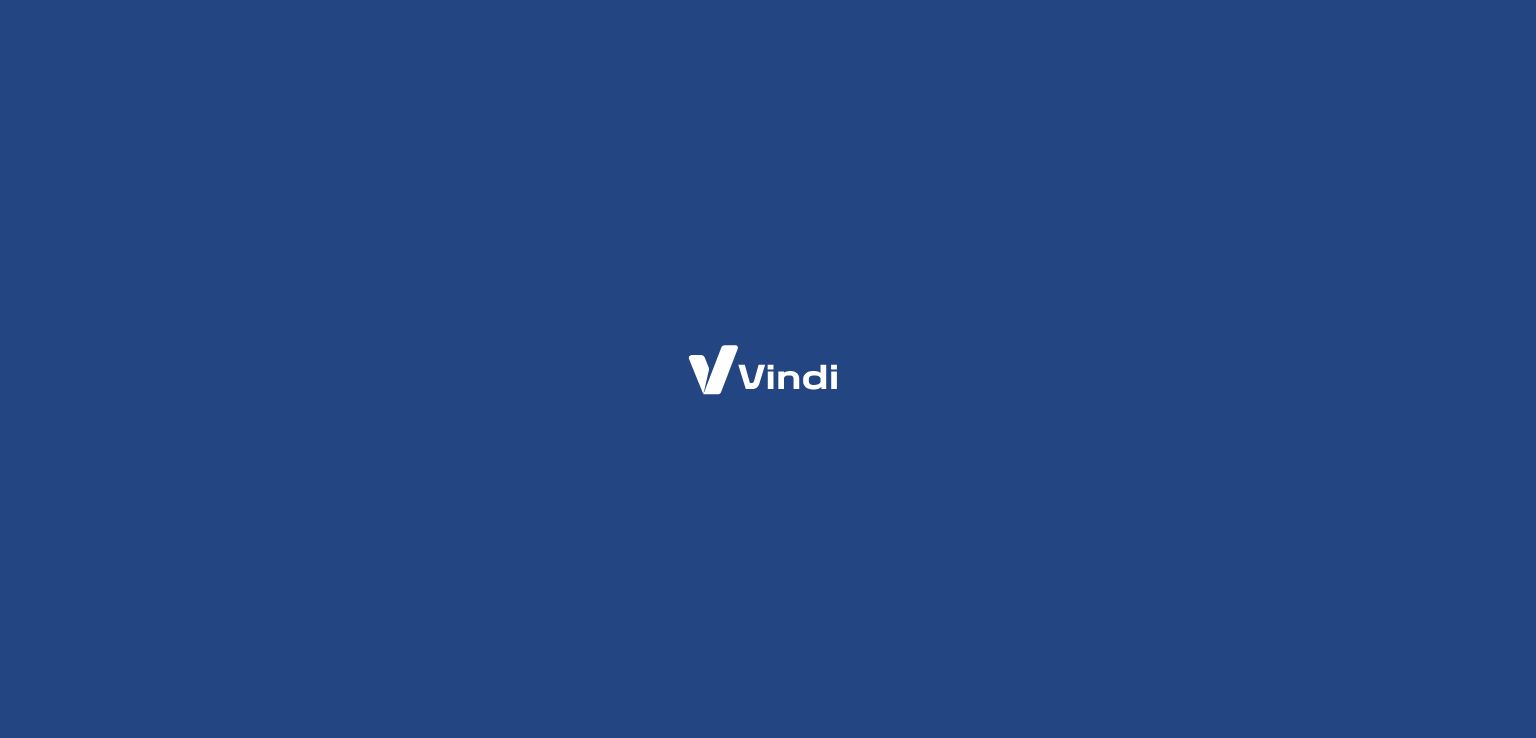 scroll, scrollTop: 0, scrollLeft: 0, axis: both 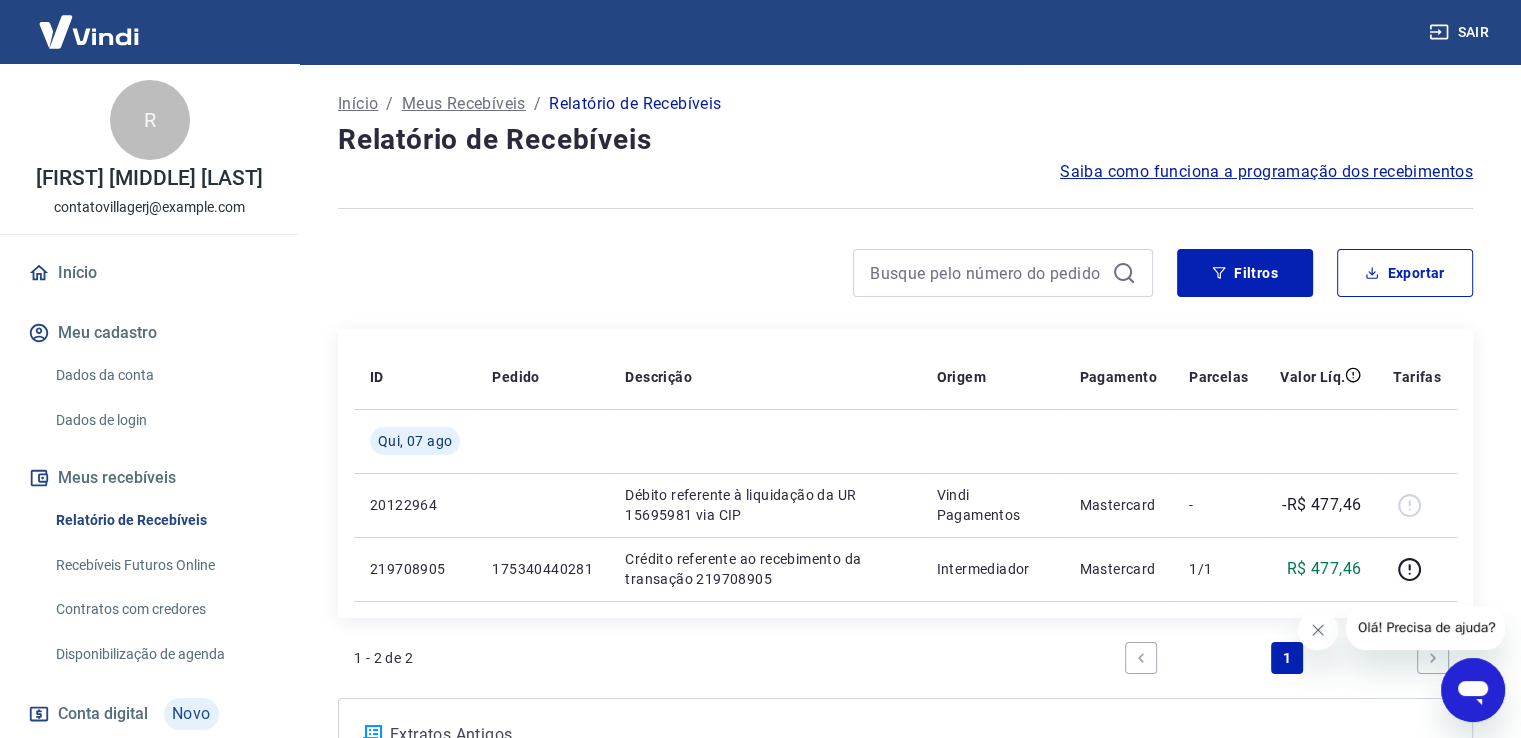 click at bounding box center [745, 273] 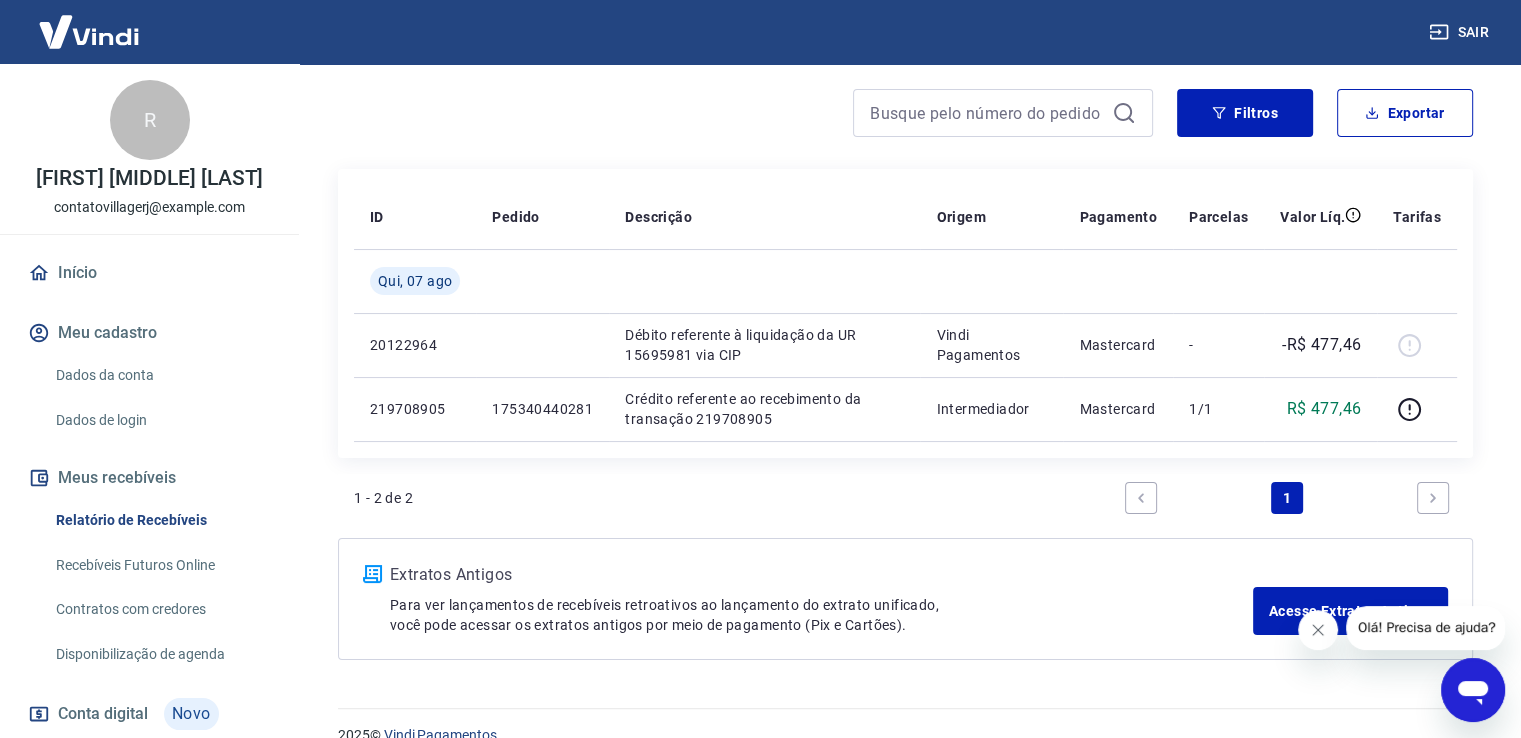 scroll, scrollTop: 191, scrollLeft: 0, axis: vertical 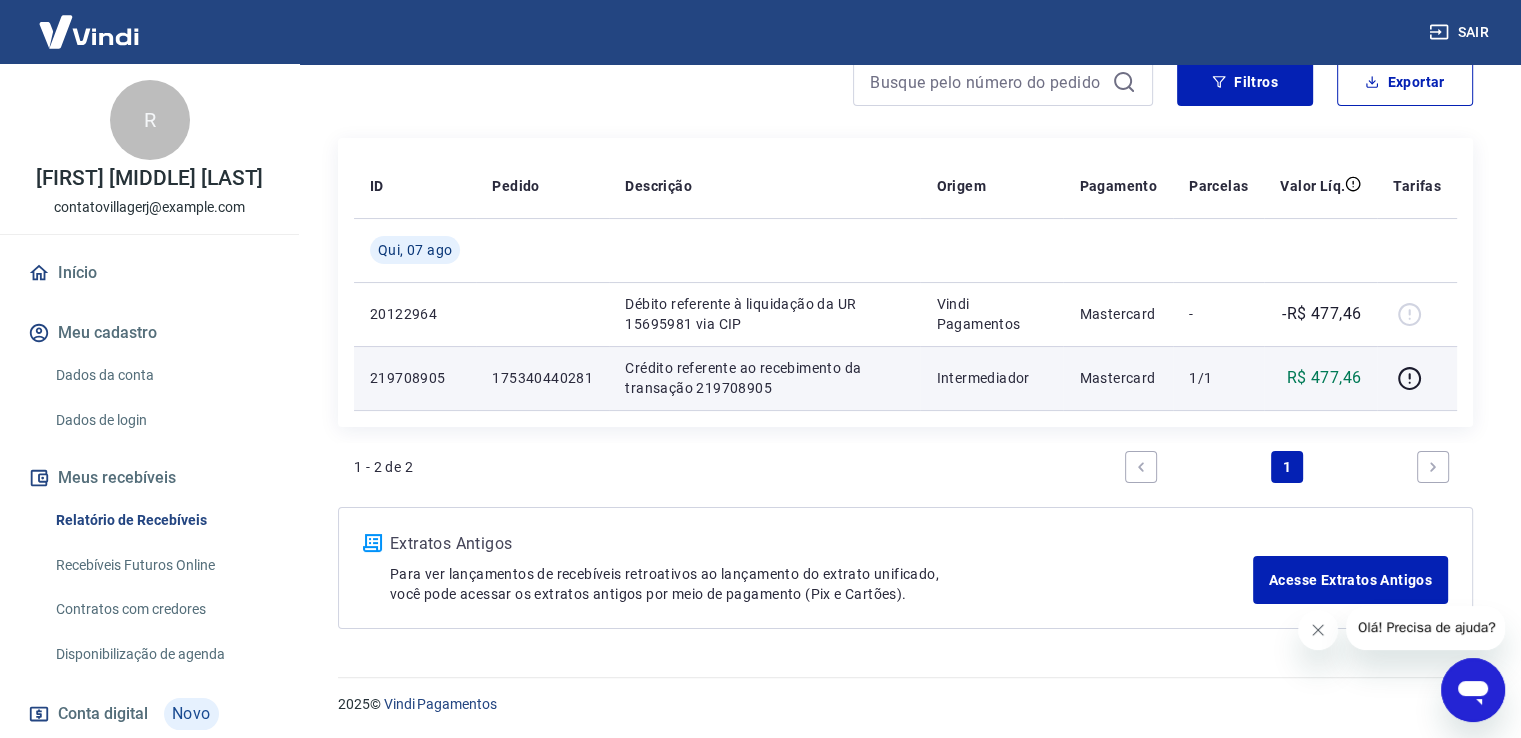click on "175340440281" at bounding box center (542, 378) 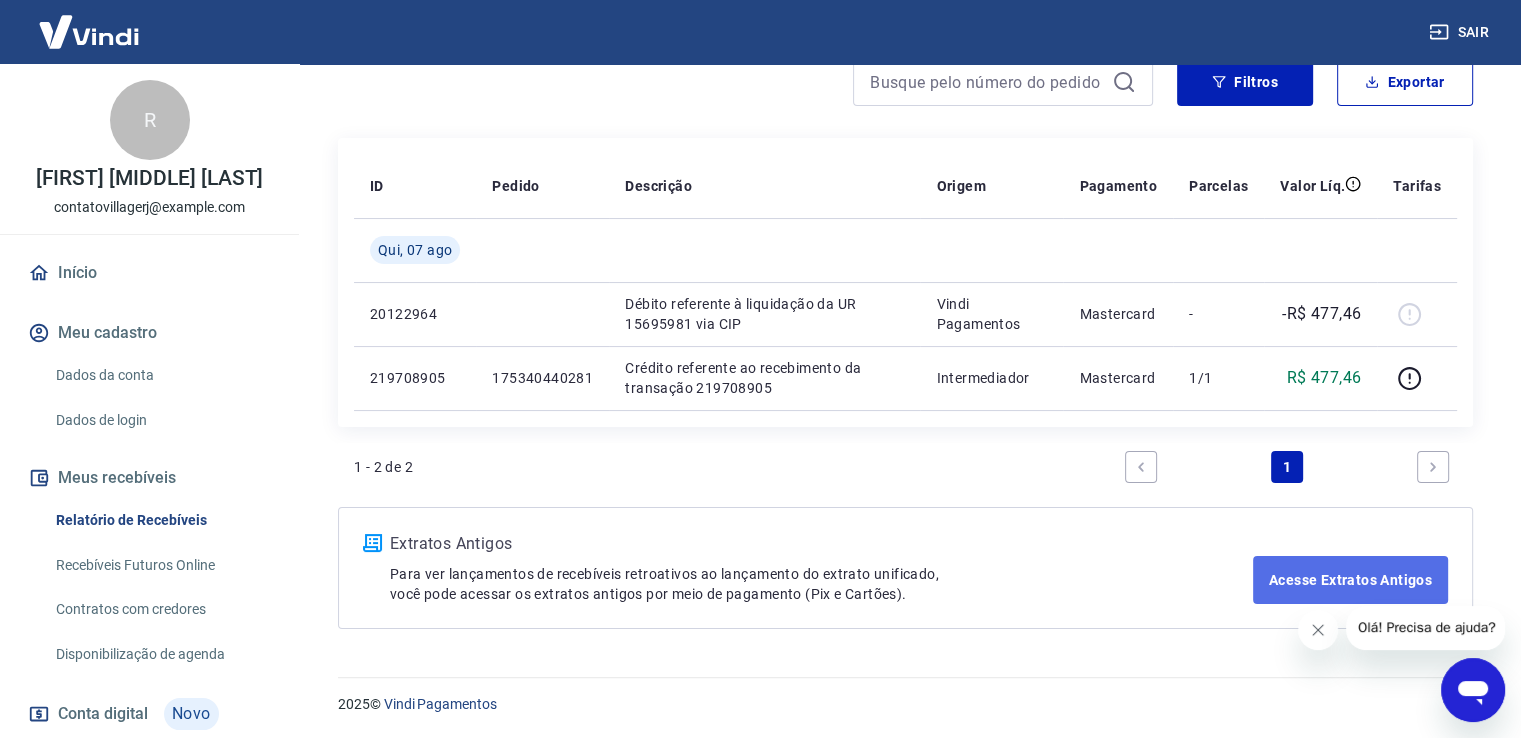 click on "Acesse Extratos Antigos" at bounding box center [1350, 580] 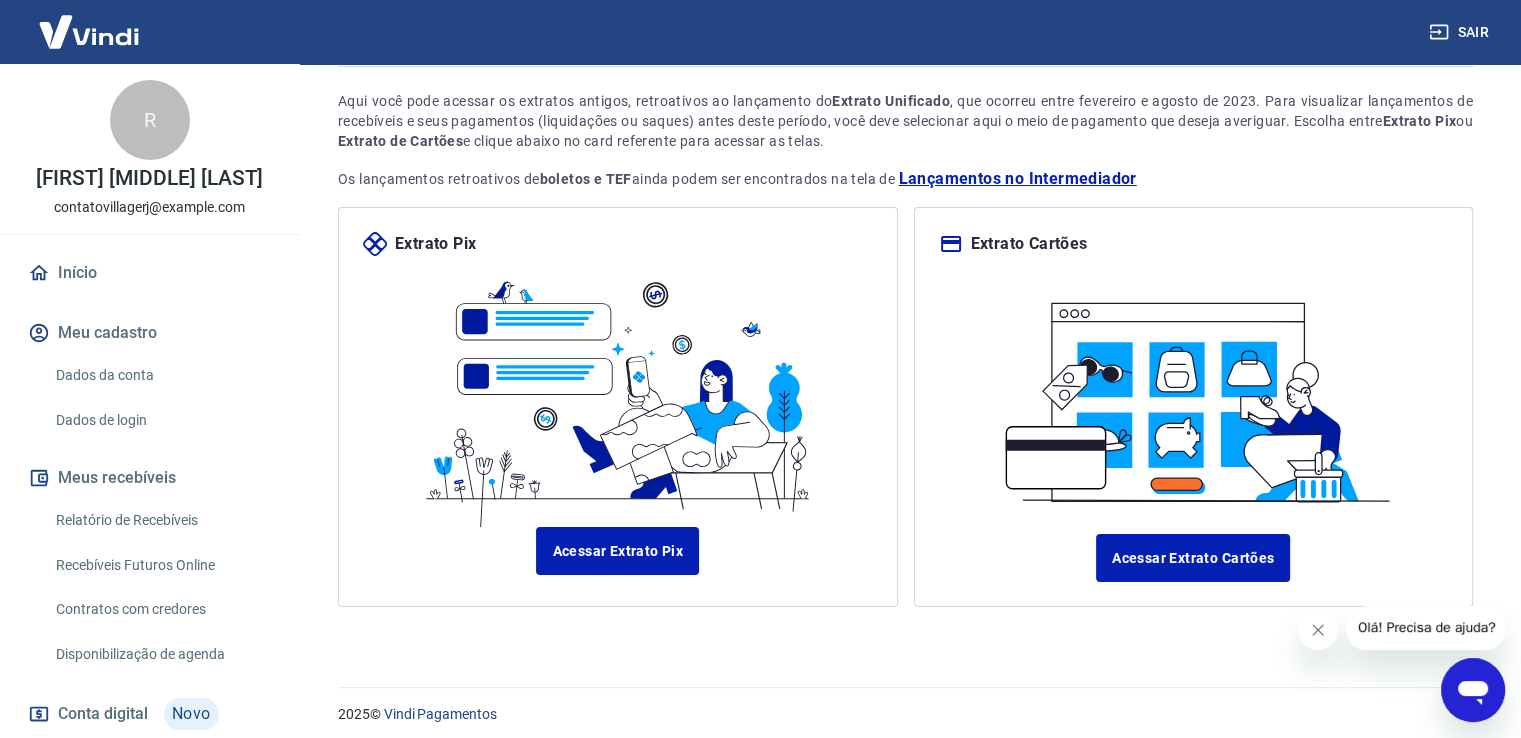 scroll, scrollTop: 130, scrollLeft: 0, axis: vertical 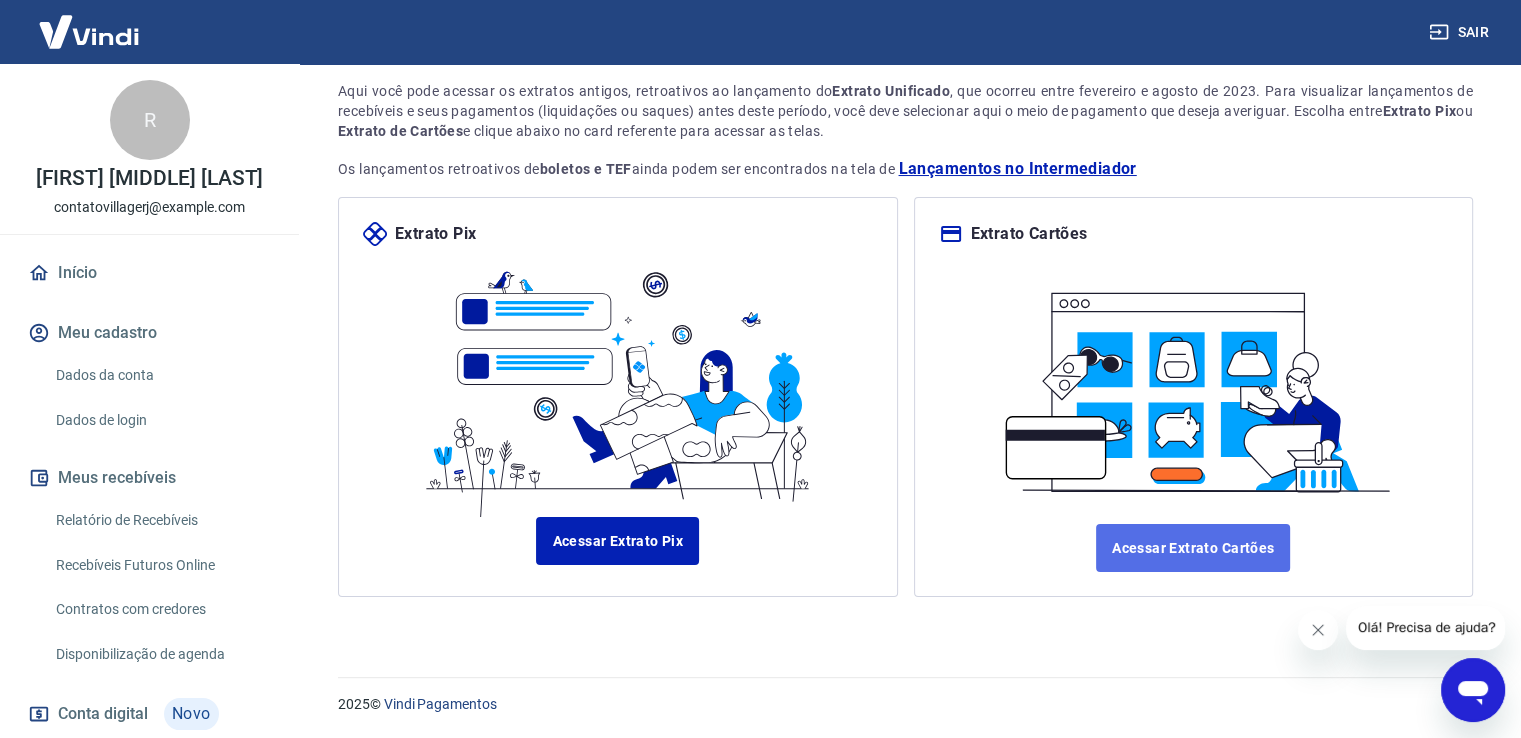 click on "Acessar Extrato Cartões" at bounding box center (1193, 548) 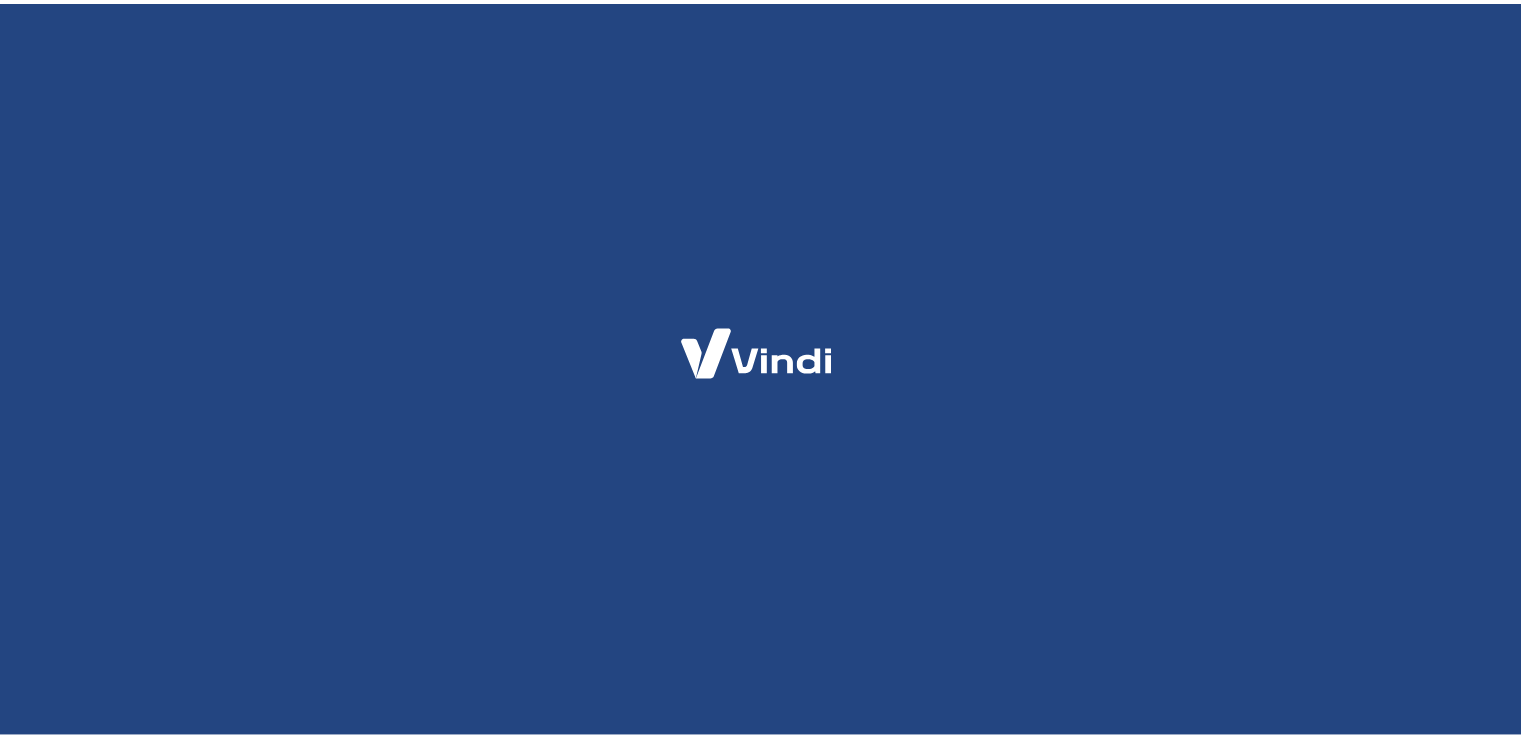 scroll, scrollTop: 0, scrollLeft: 0, axis: both 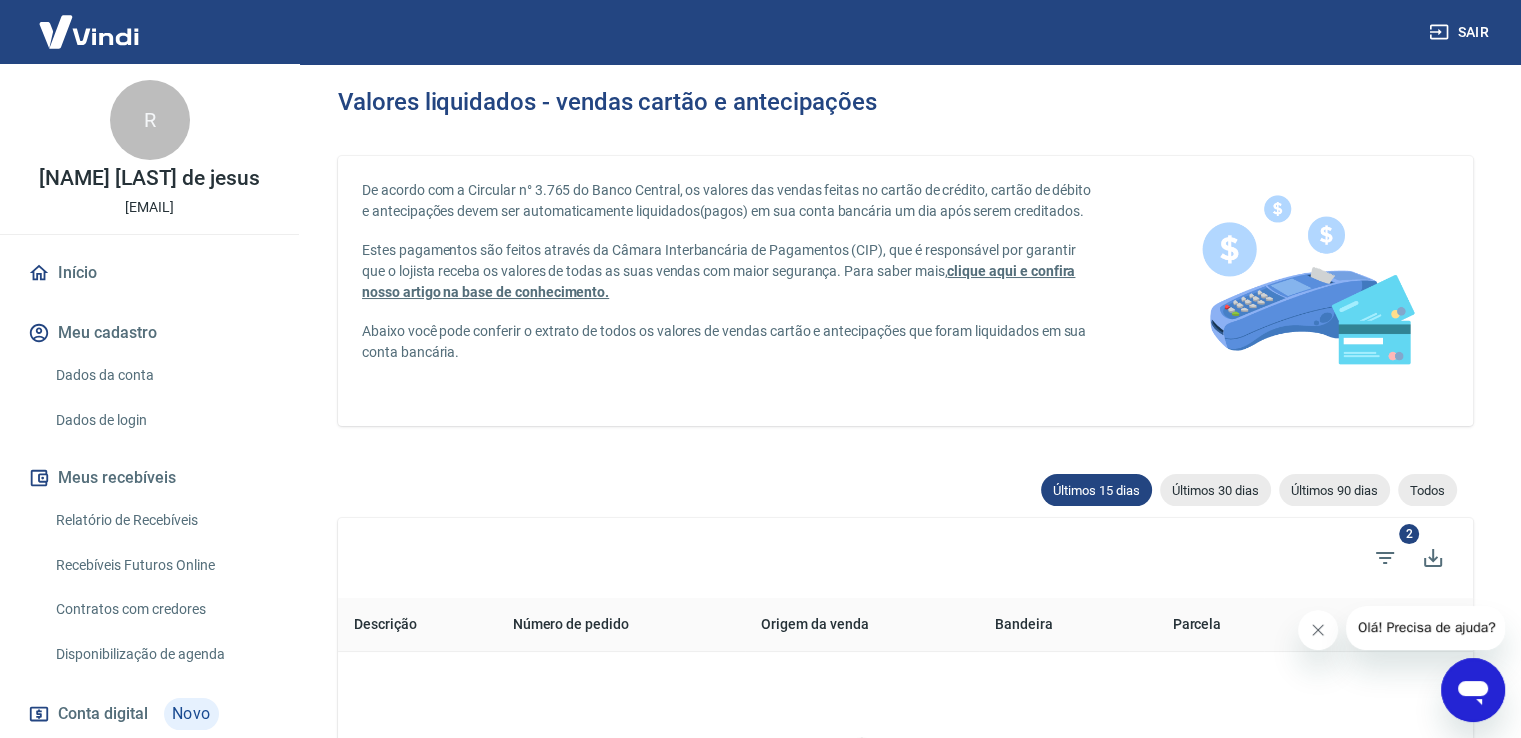 click on "Últimos 15 dias Últimos 30 dias Últimos 90 dias Todos" at bounding box center [905, 488] 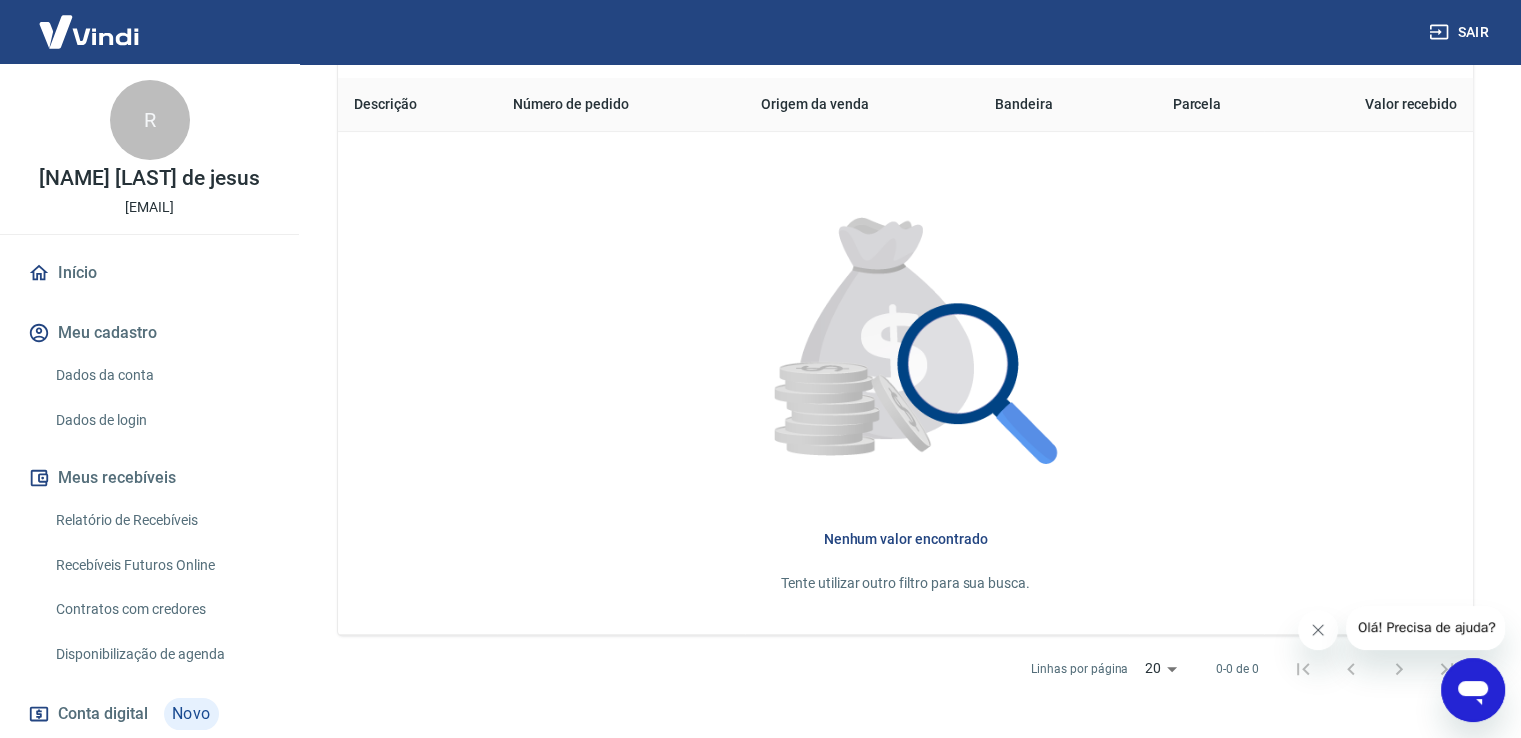 scroll, scrollTop: 586, scrollLeft: 0, axis: vertical 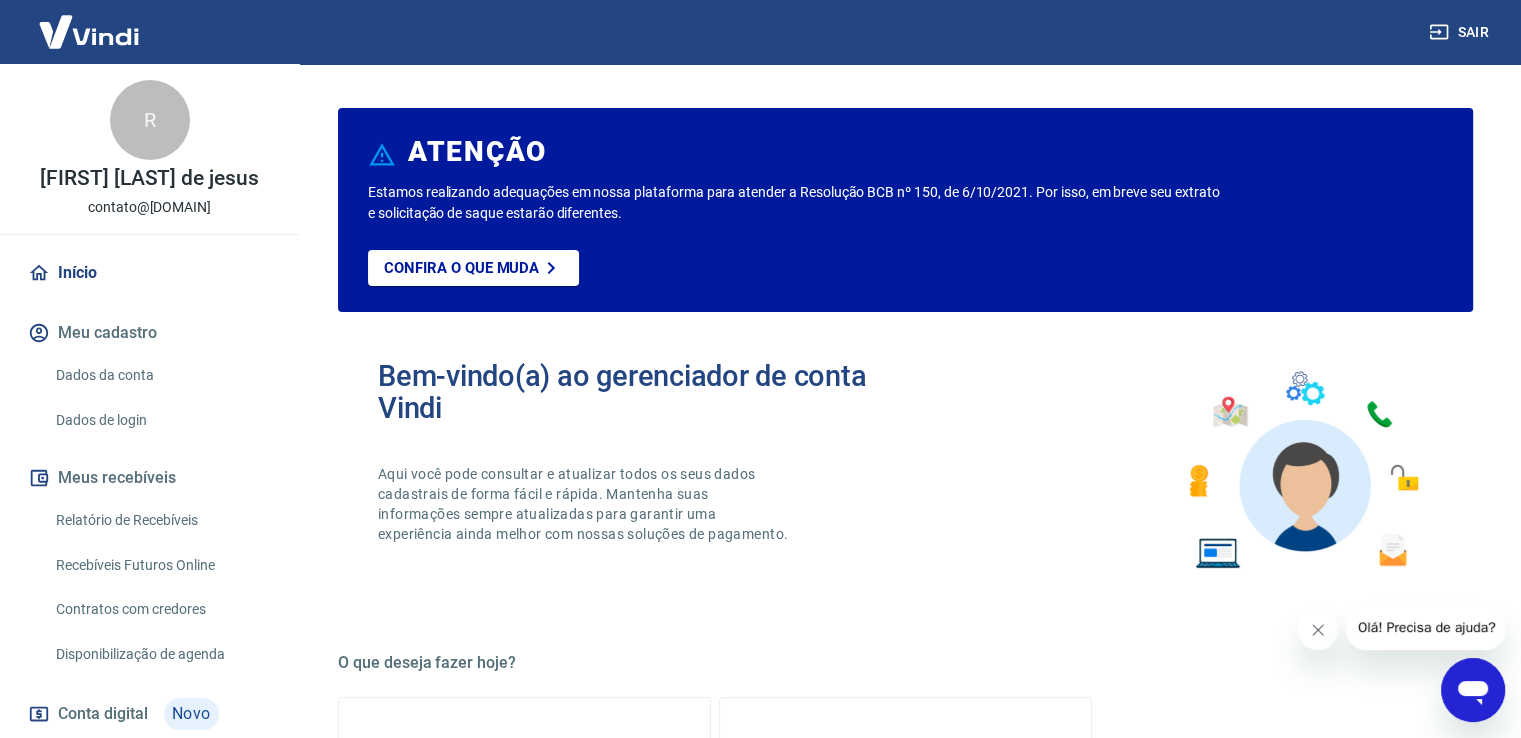 click on "Bem-vindo(a) ao gerenciador de conta Vindi" at bounding box center [642, 392] 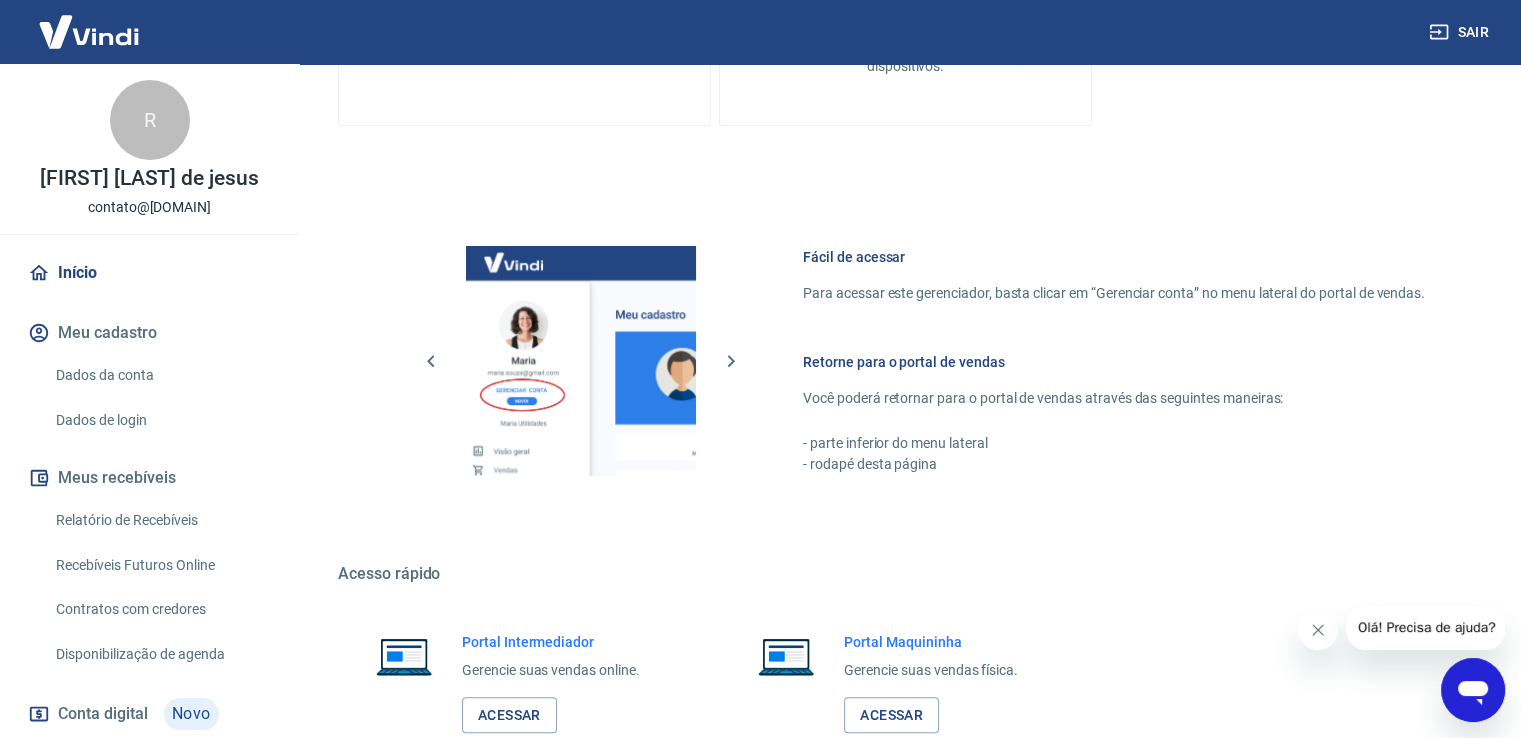 scroll, scrollTop: 1048, scrollLeft: 0, axis: vertical 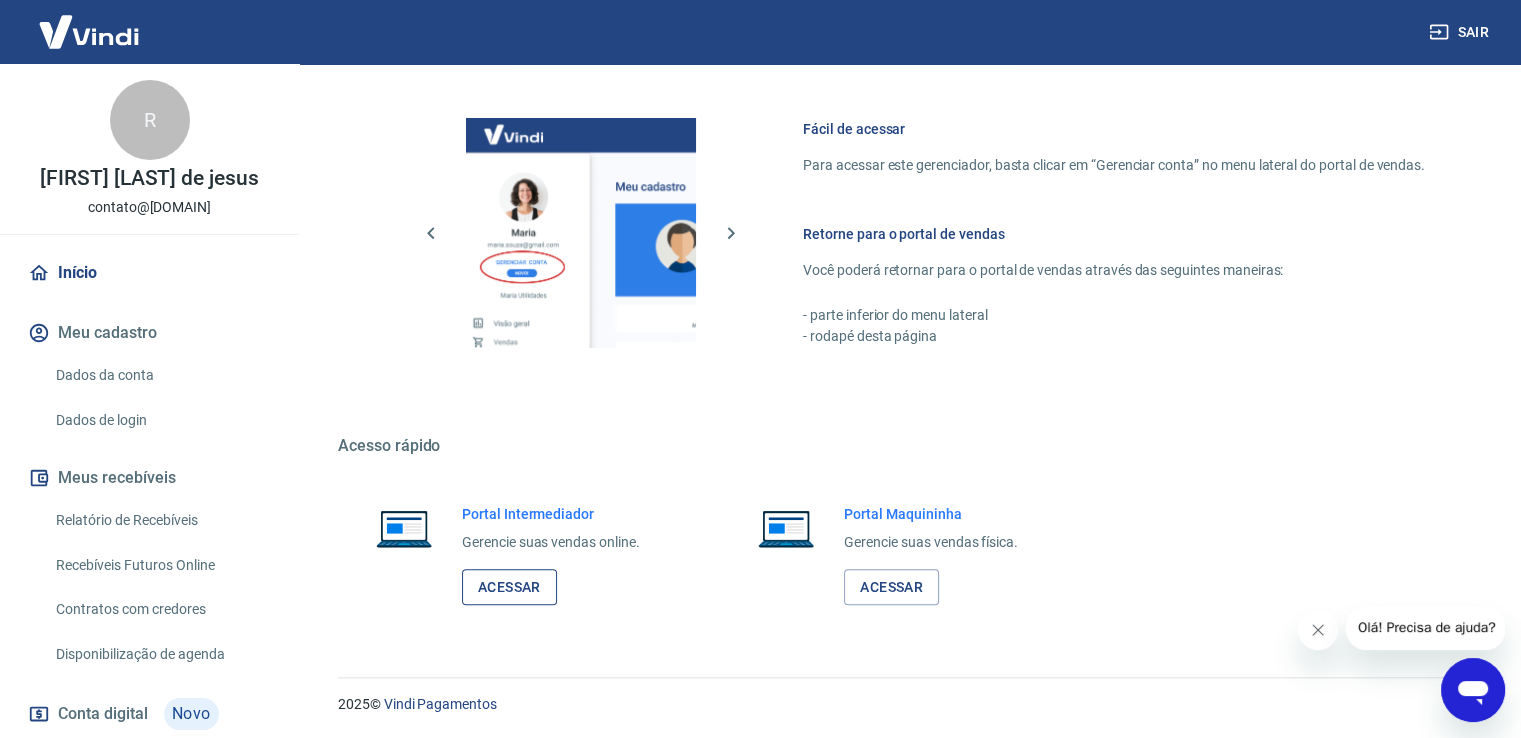 click on "Acessar" at bounding box center (509, 587) 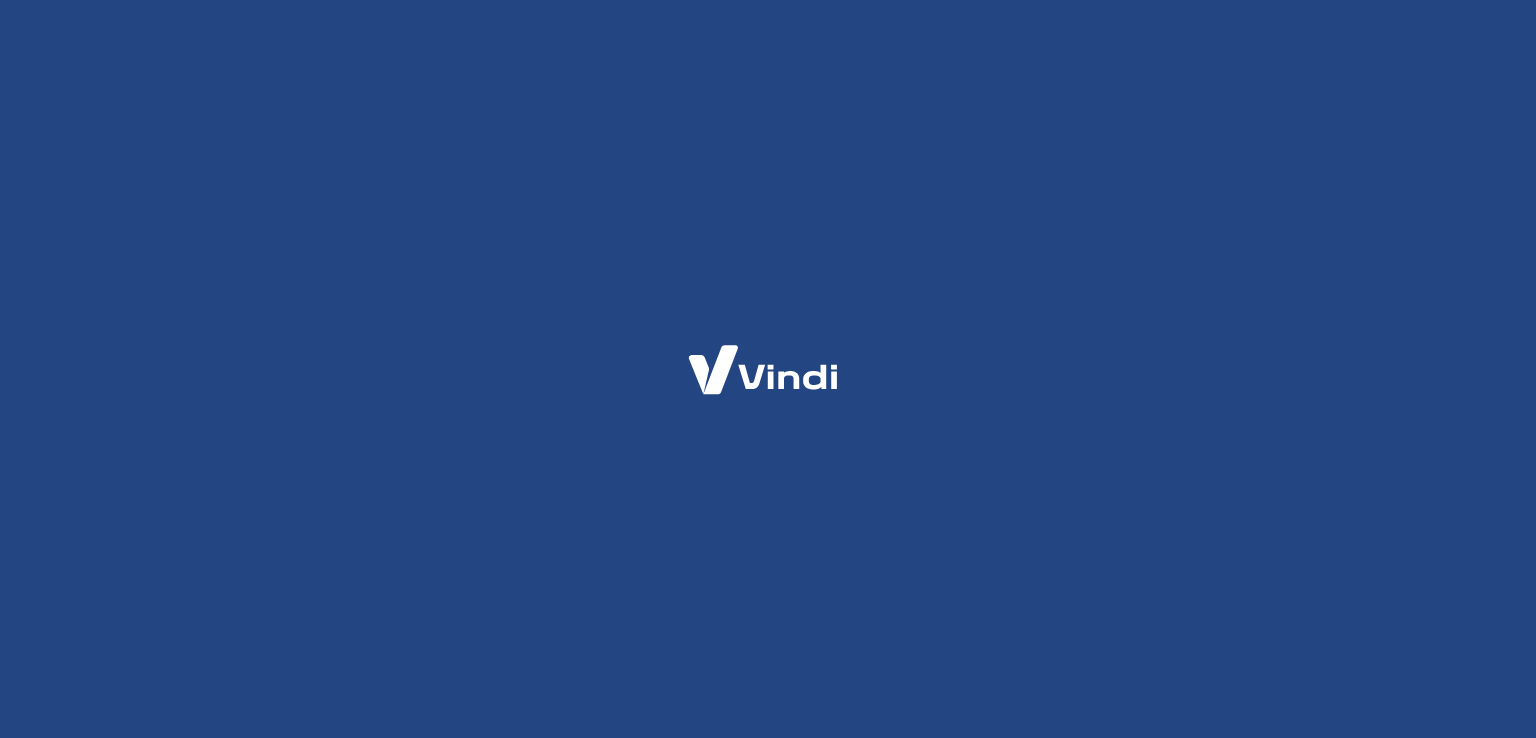 scroll, scrollTop: 0, scrollLeft: 0, axis: both 